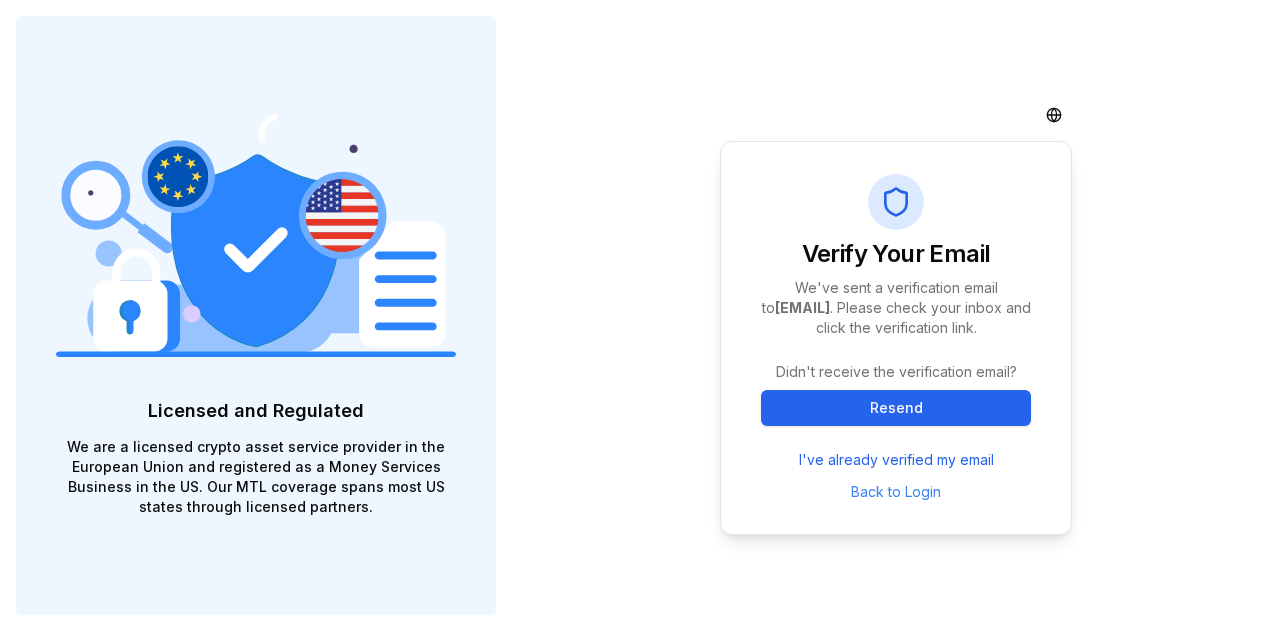 scroll, scrollTop: 0, scrollLeft: 0, axis: both 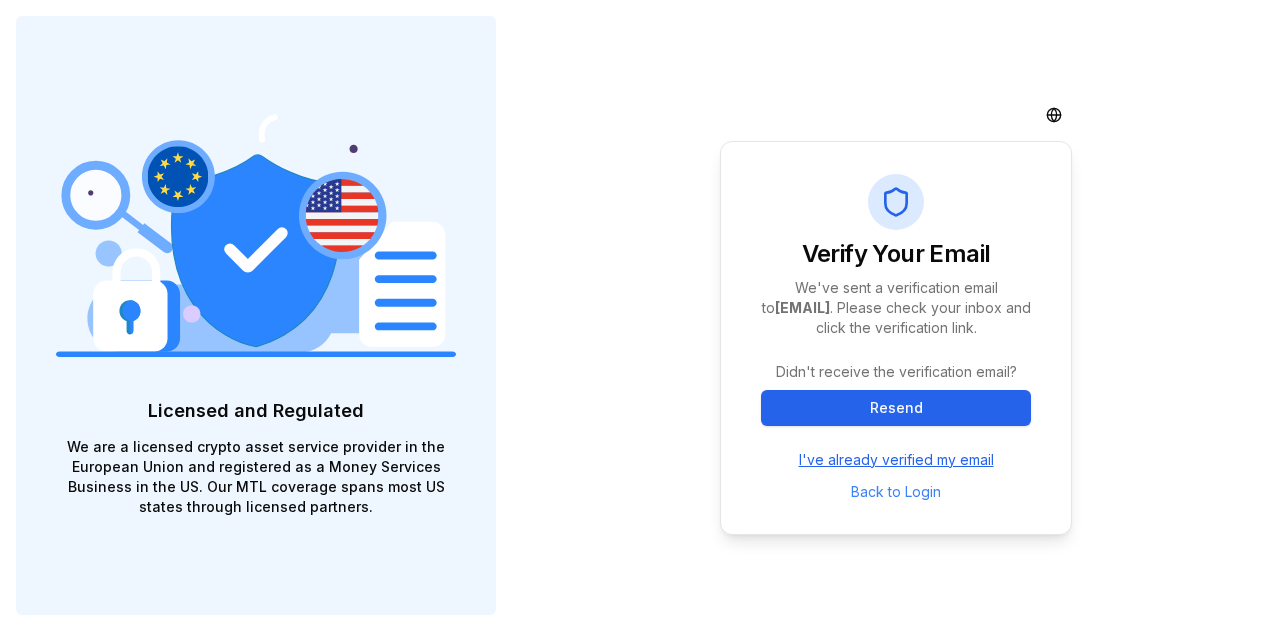 click on "I've already verified my email" at bounding box center [896, 460] 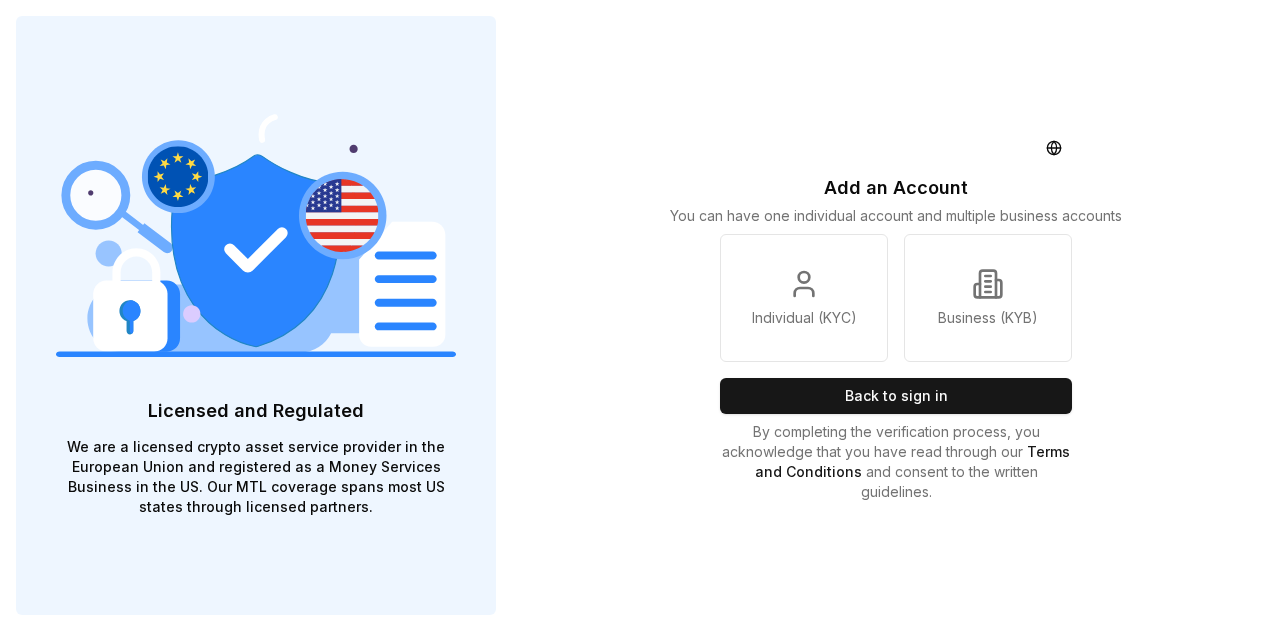 scroll, scrollTop: 0, scrollLeft: 0, axis: both 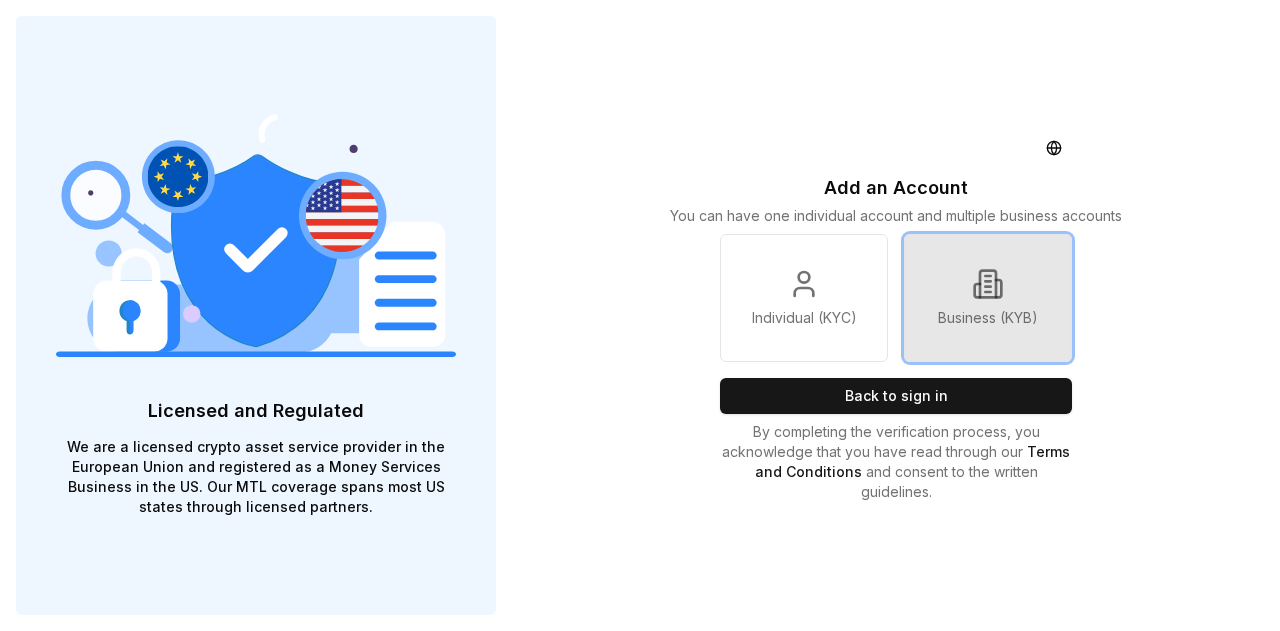 click on "Business (KYB)" at bounding box center [988, 318] 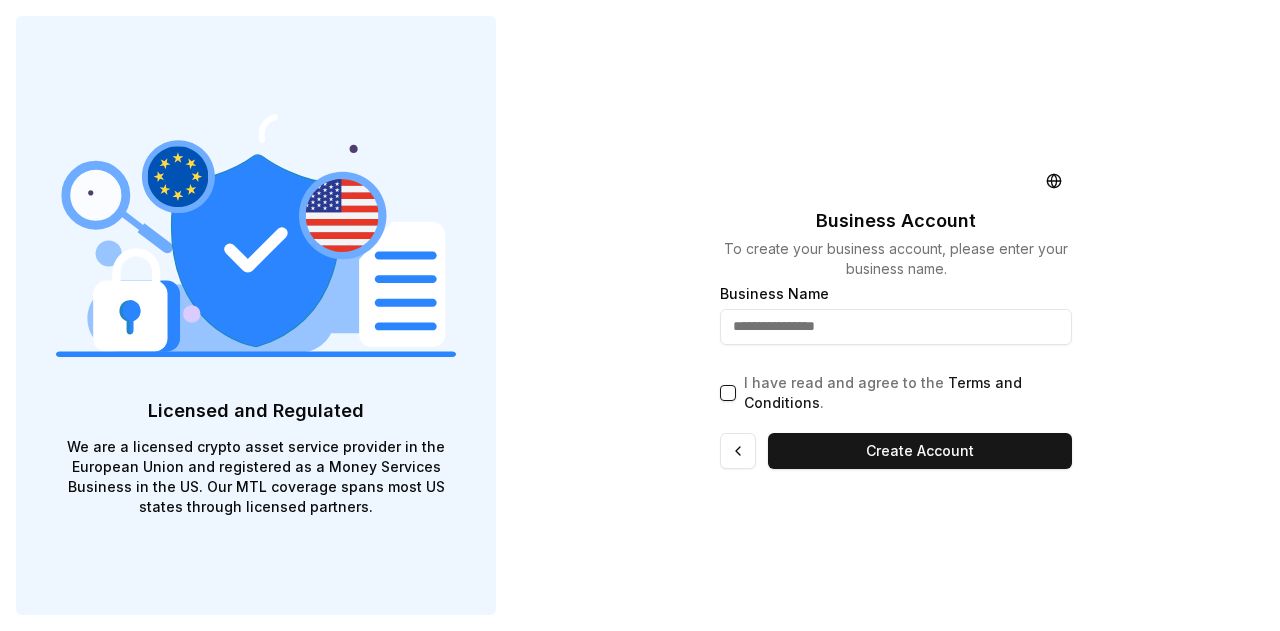click at bounding box center (896, 327) 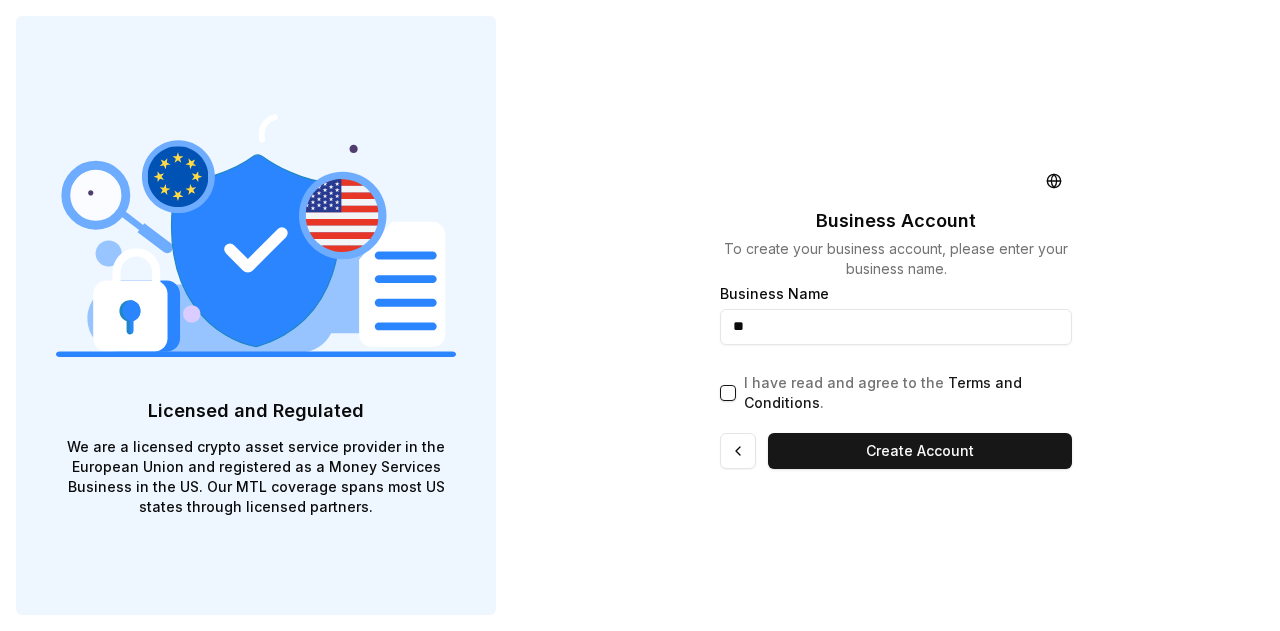 type on "*" 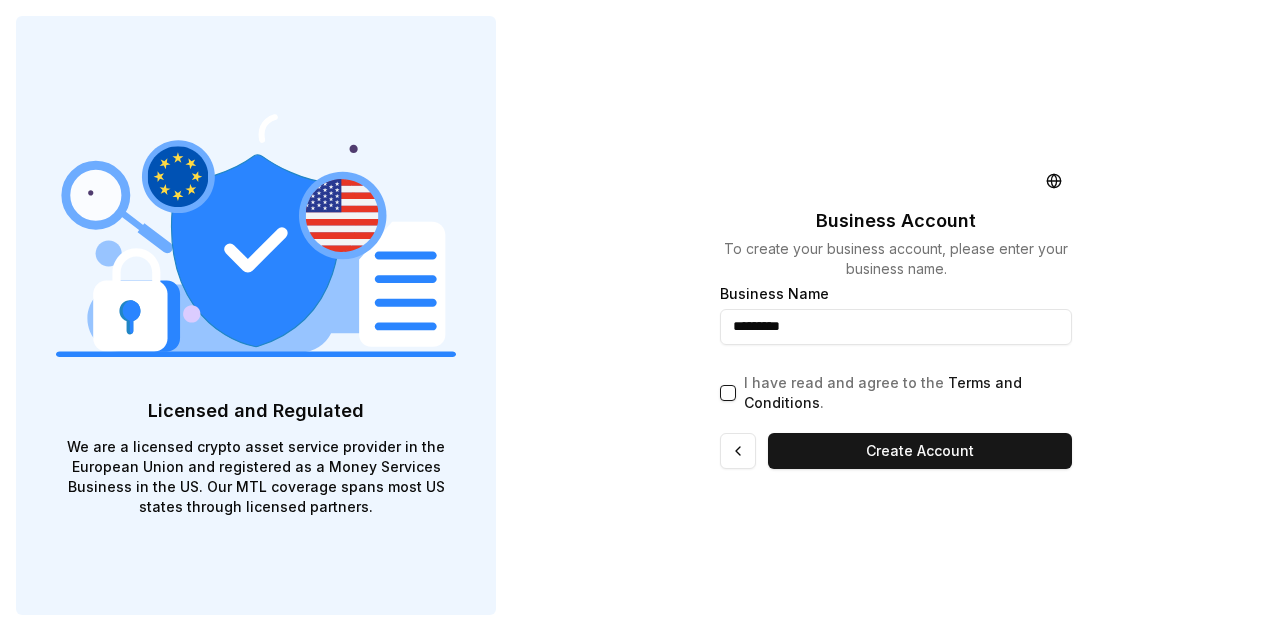 type on "*********" 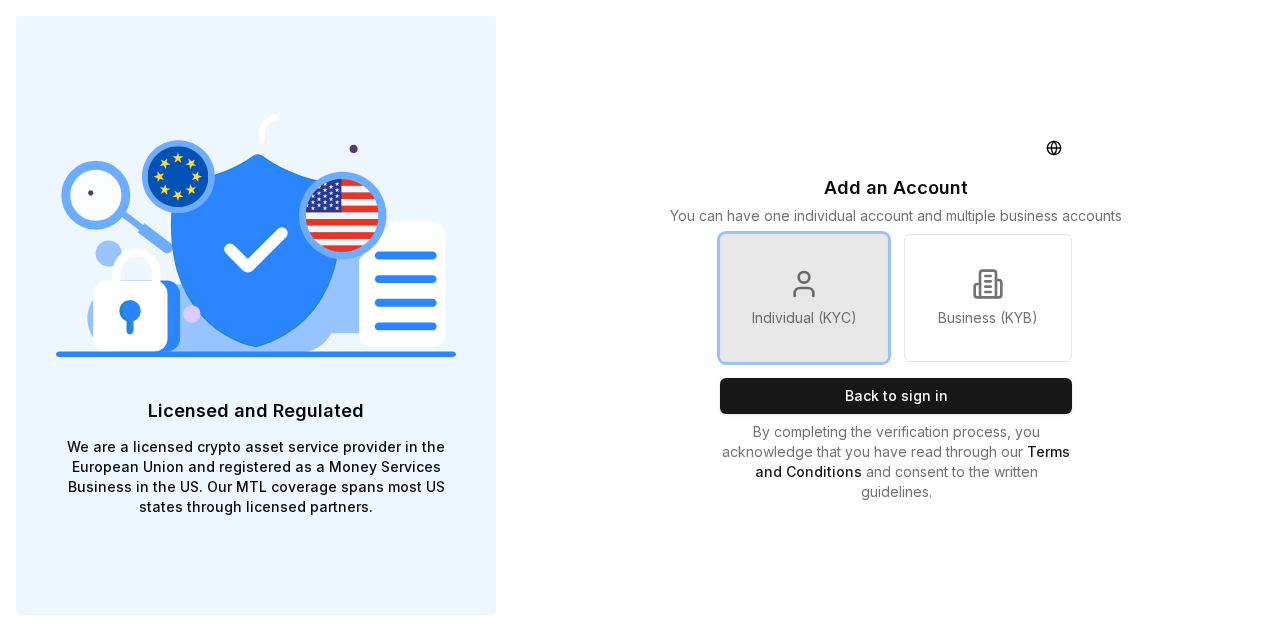 click on "Individual (KYC)" at bounding box center (804, 298) 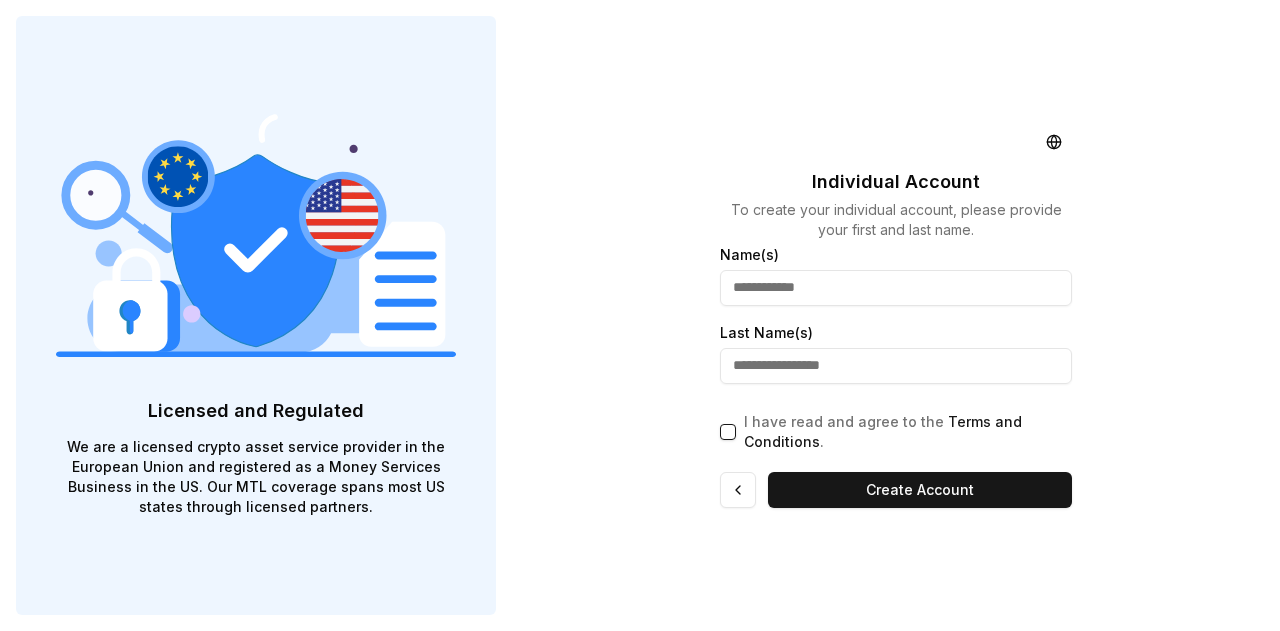 click at bounding box center [896, 288] 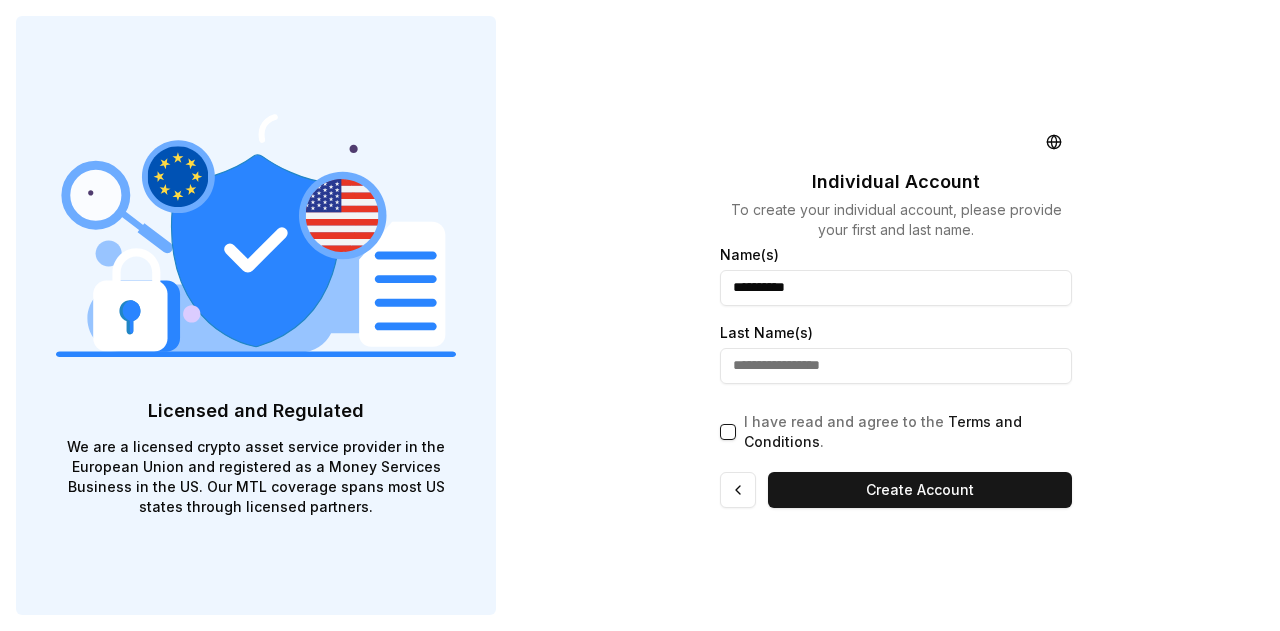 type on "*********" 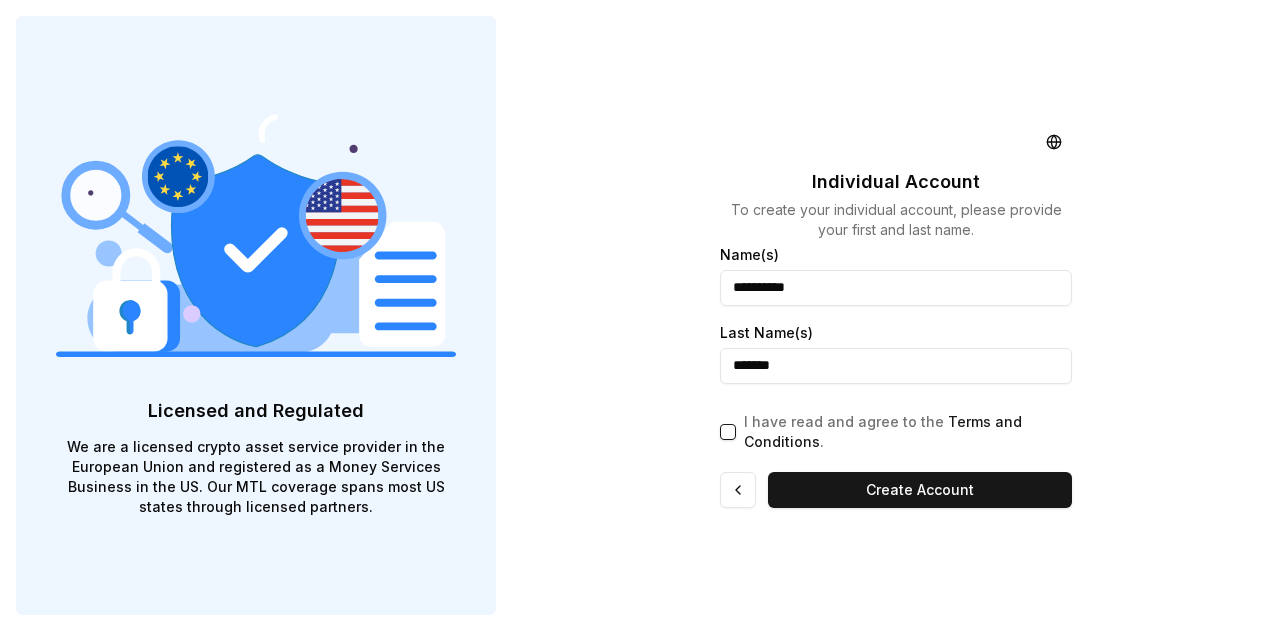 type on "*******" 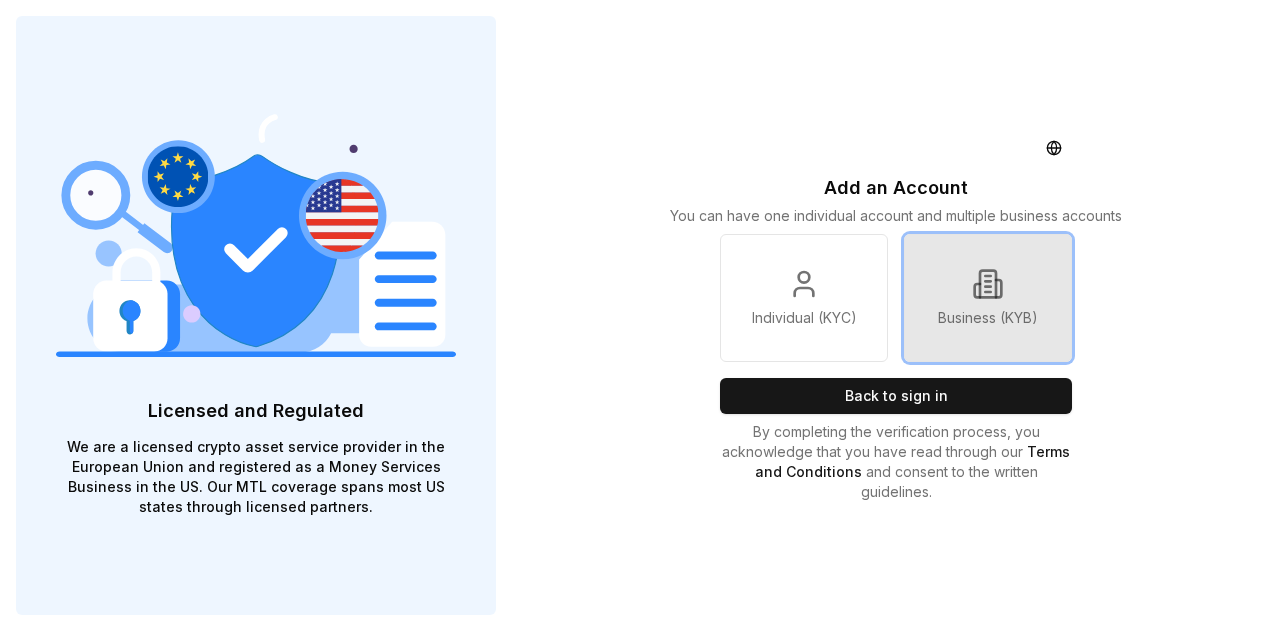 click 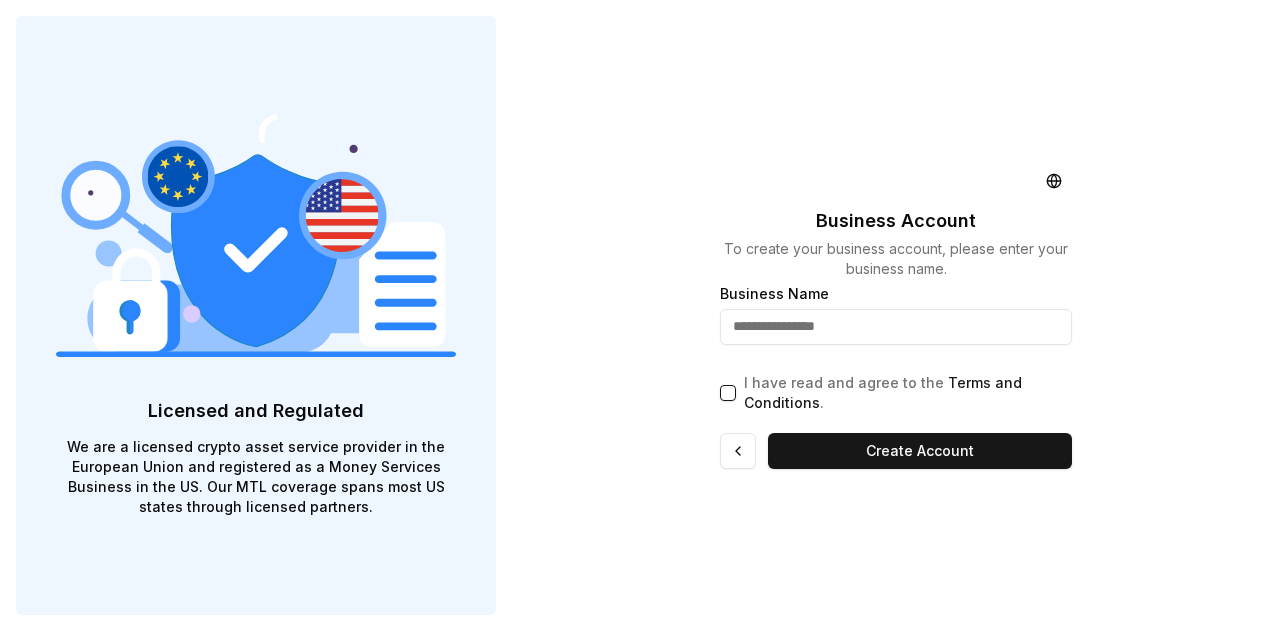 click at bounding box center (896, 327) 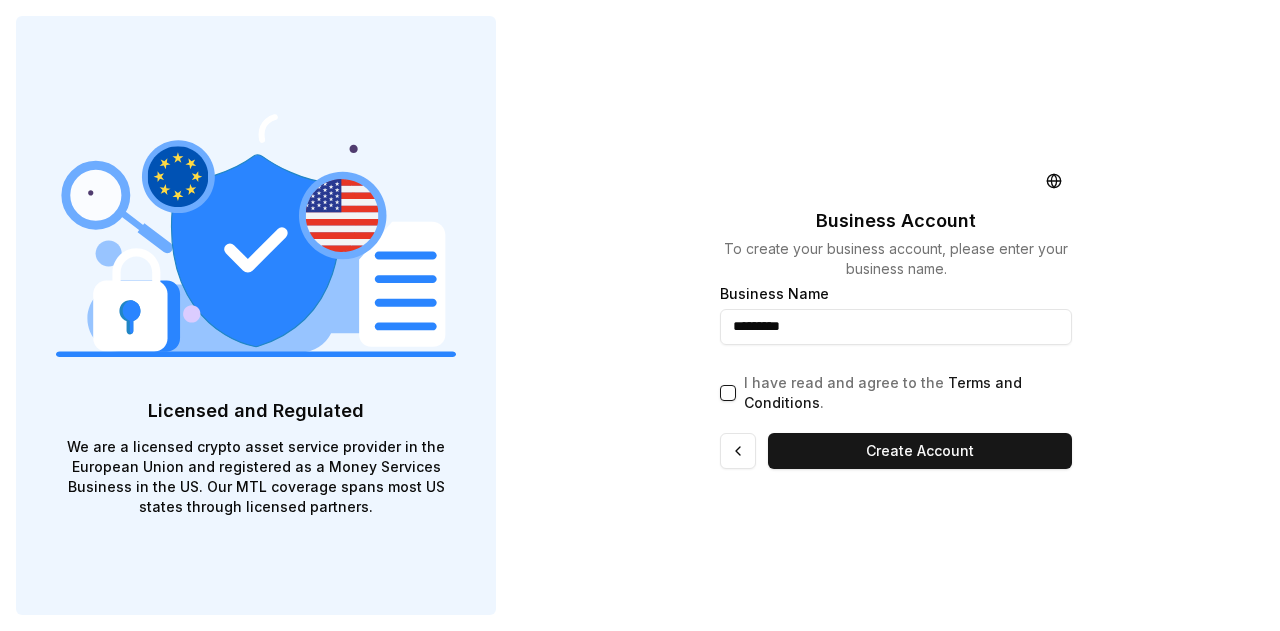 click on "I have read and agree to the   Terms and Conditions ." at bounding box center (728, 393) 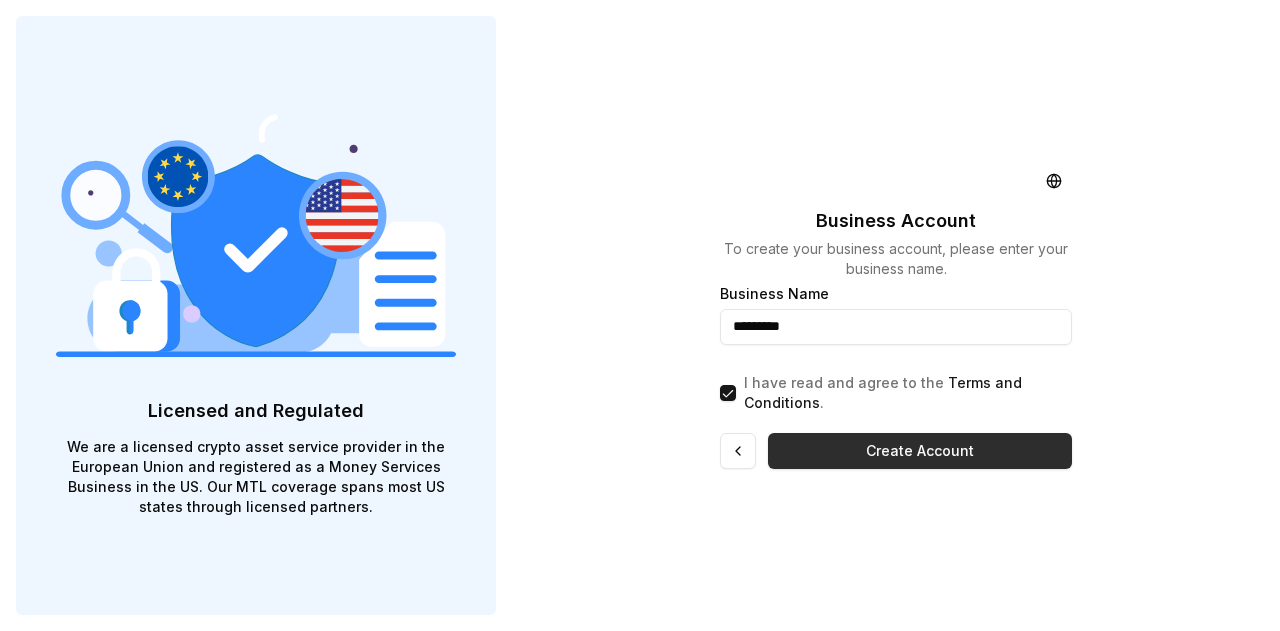 click on "Create Account" at bounding box center [920, 451] 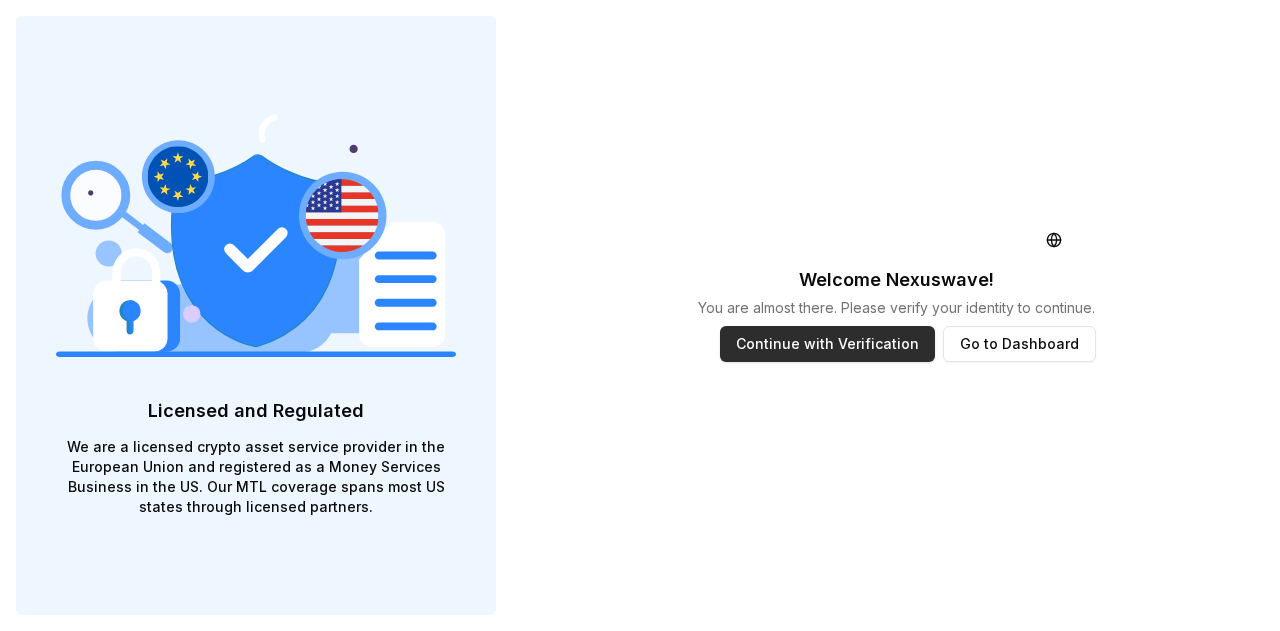 click on "Continue with Verification" at bounding box center [827, 344] 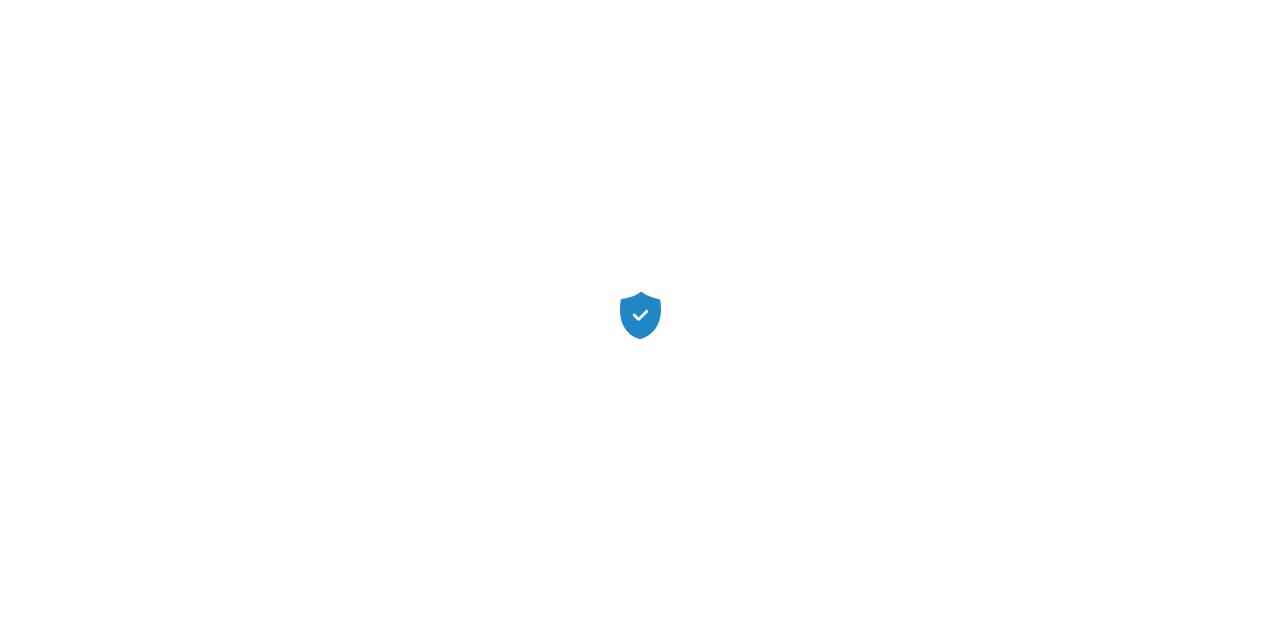 scroll, scrollTop: 0, scrollLeft: 0, axis: both 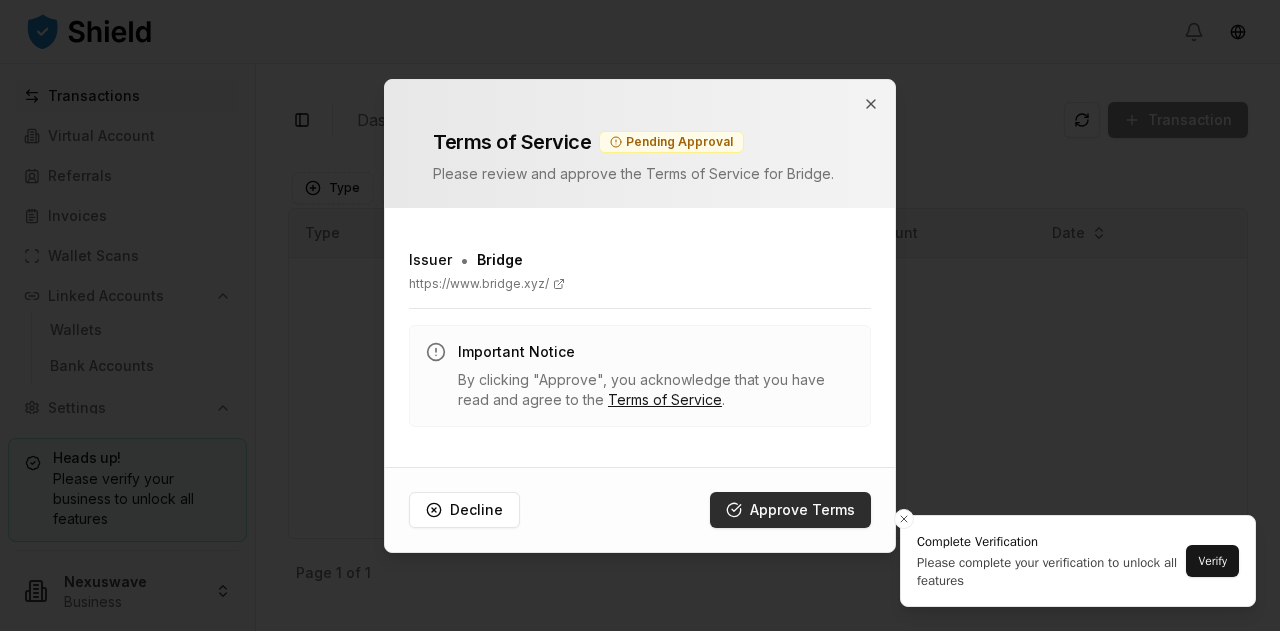 click on "Approve Terms" at bounding box center [790, 510] 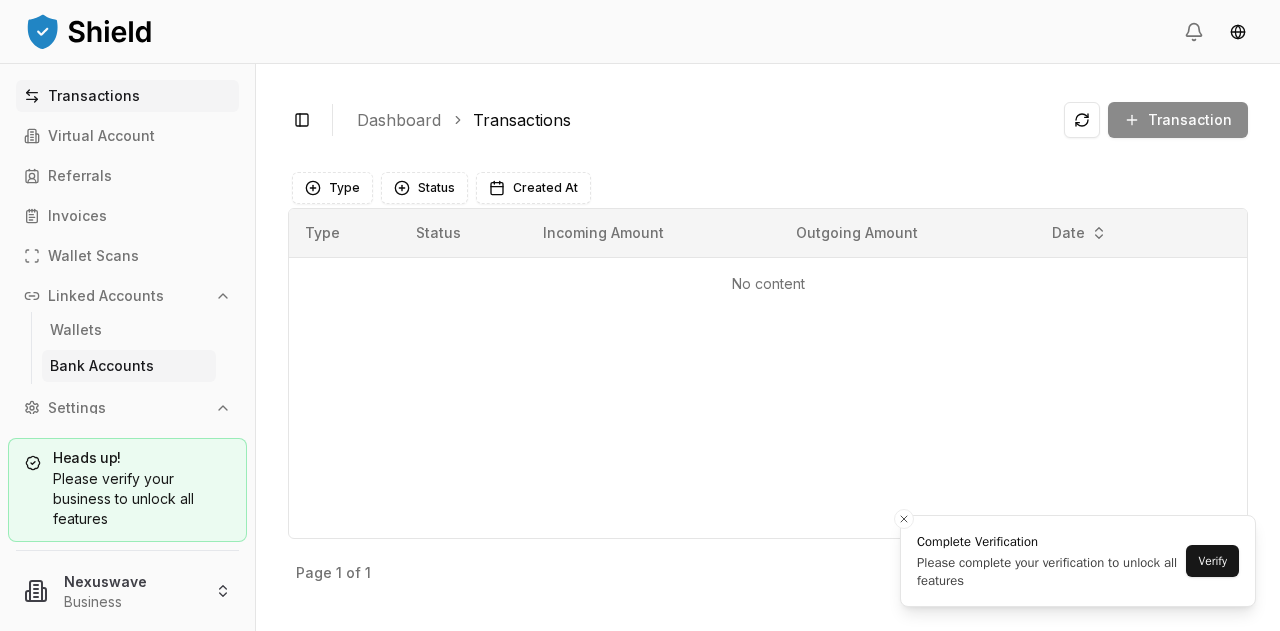 scroll, scrollTop: 116, scrollLeft: 0, axis: vertical 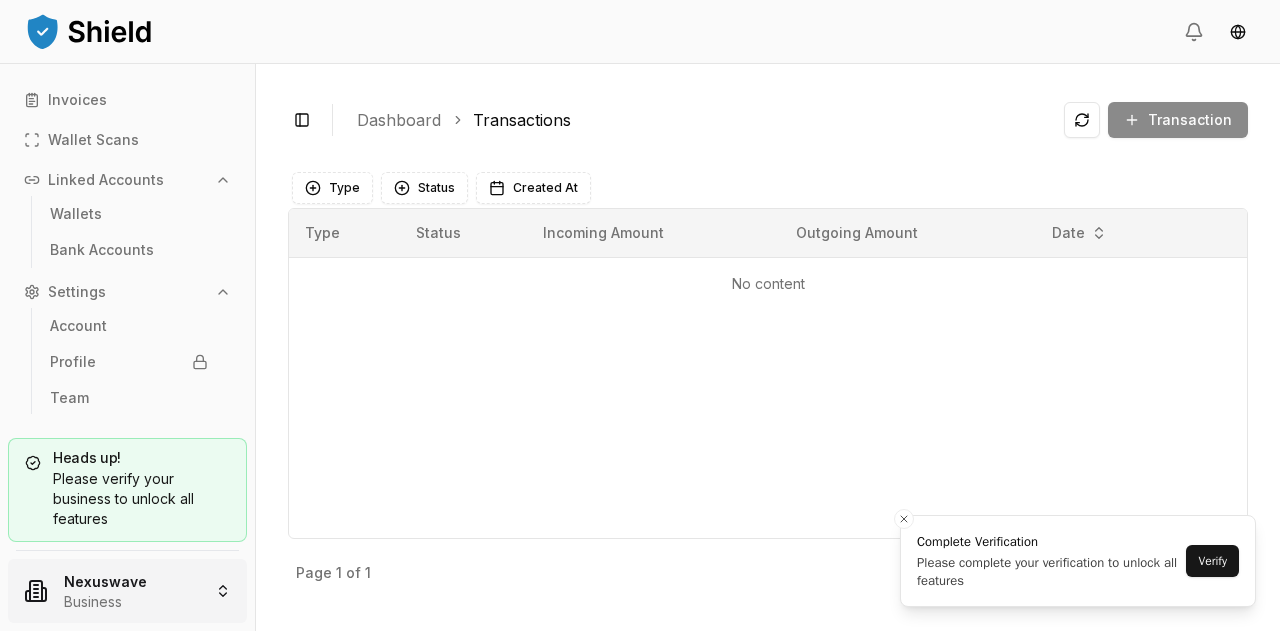 click on "Transactions Virtual Account Referrals Invoices Wallet Scans Linked Accounts Wallets Bank Accounts Settings Account Profile Team Heads up! Please verify your business to unlock all features Nexuswave Business Toggle Sidebar Dashboard Transactions   Transaction No content Type Status Created At Type Status Incoming Amount Outgoing Amount Date No content Page 1 of 1 Previous Next Complete Verification Please complete your verification to unlock all features Verify" at bounding box center (640, 315) 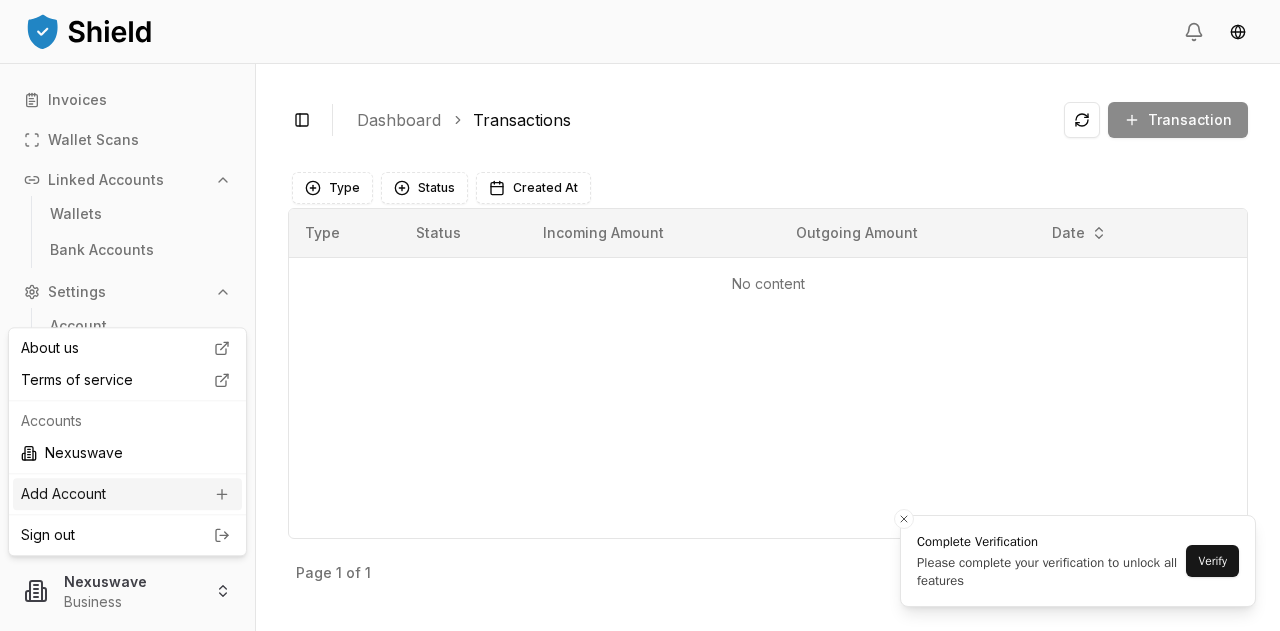 click on "Add Account" at bounding box center [127, 494] 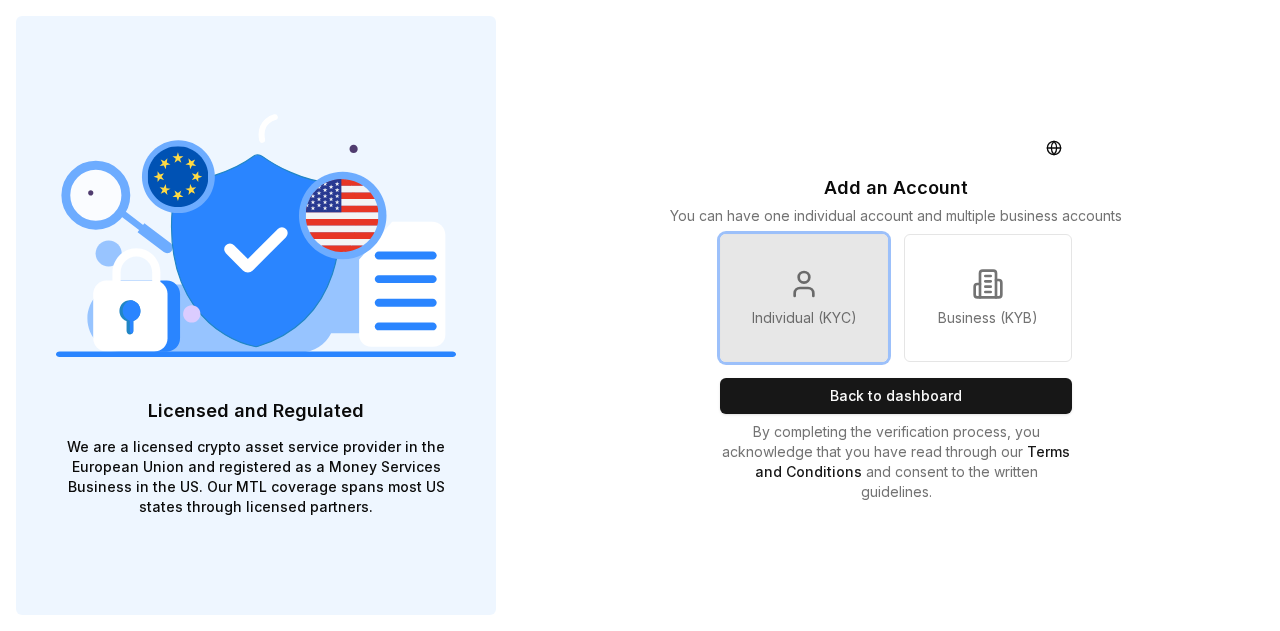 click 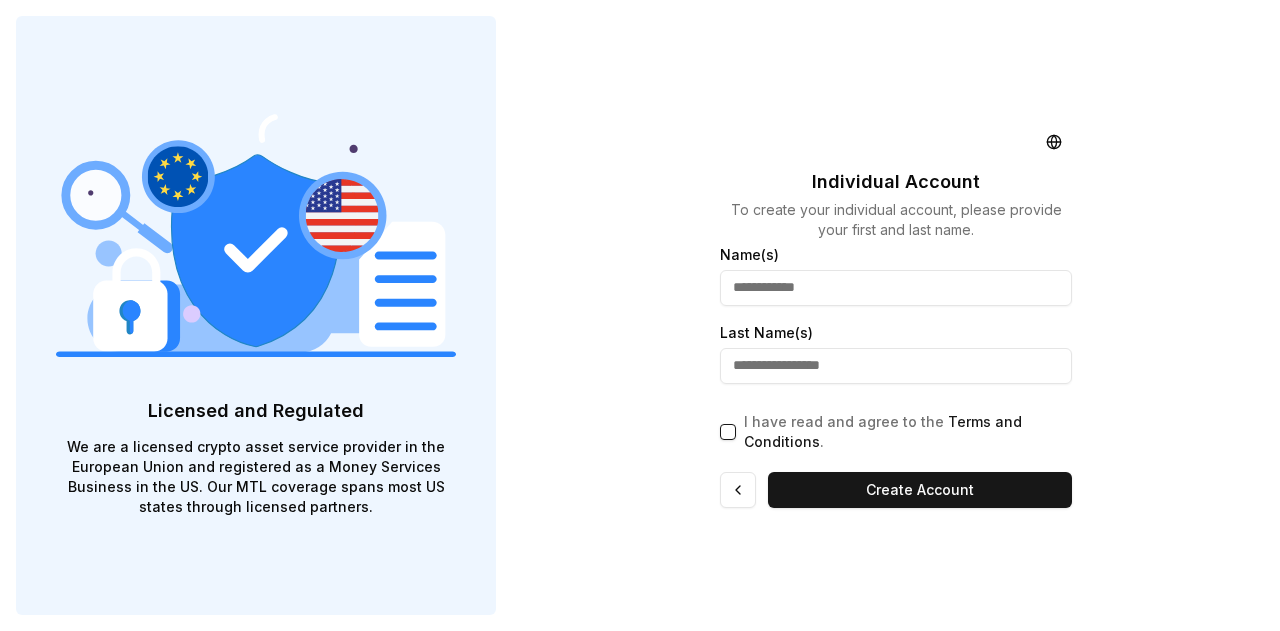 click at bounding box center [896, 288] 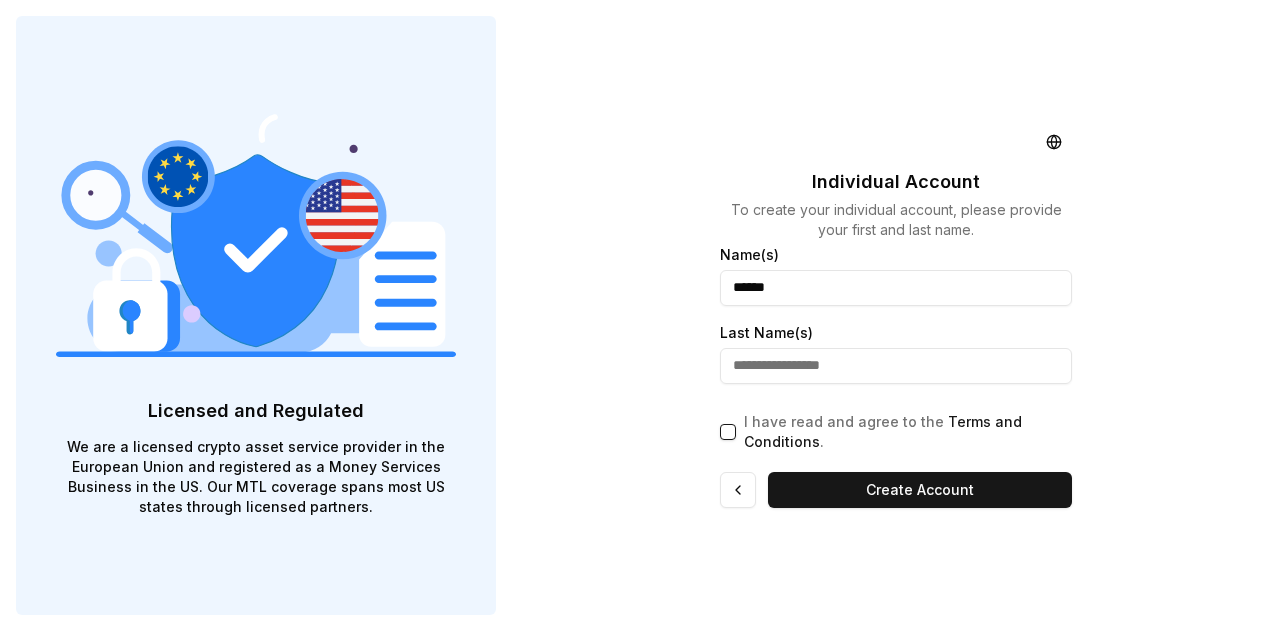 type on "*********" 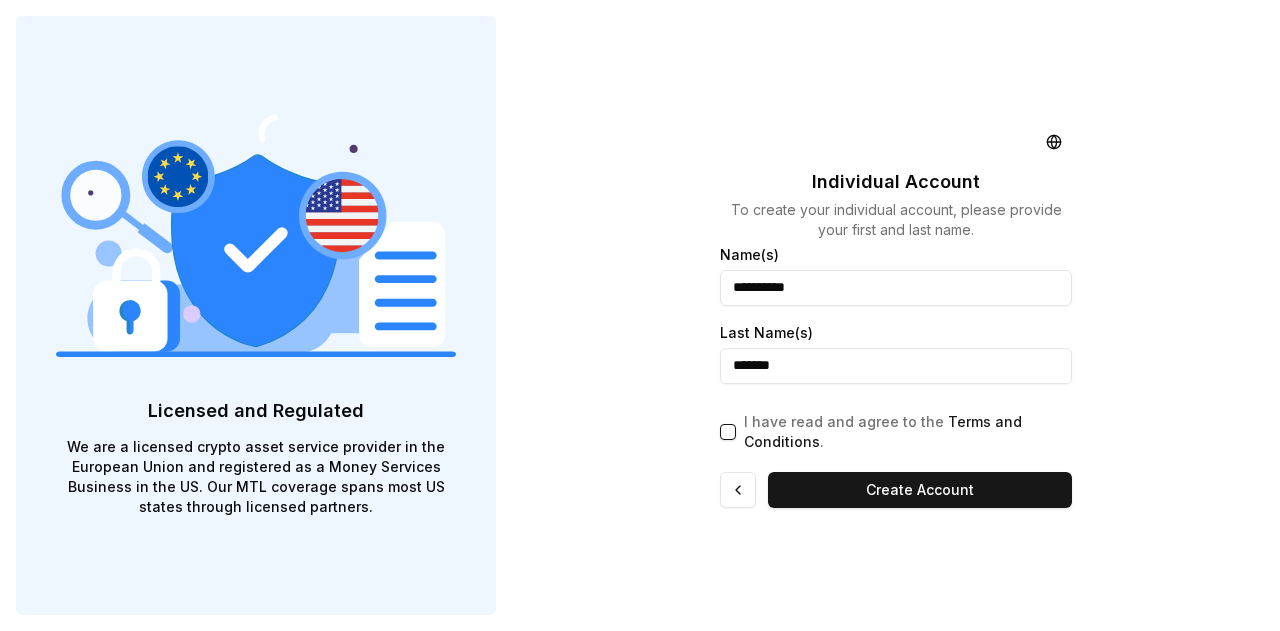 type on "*******" 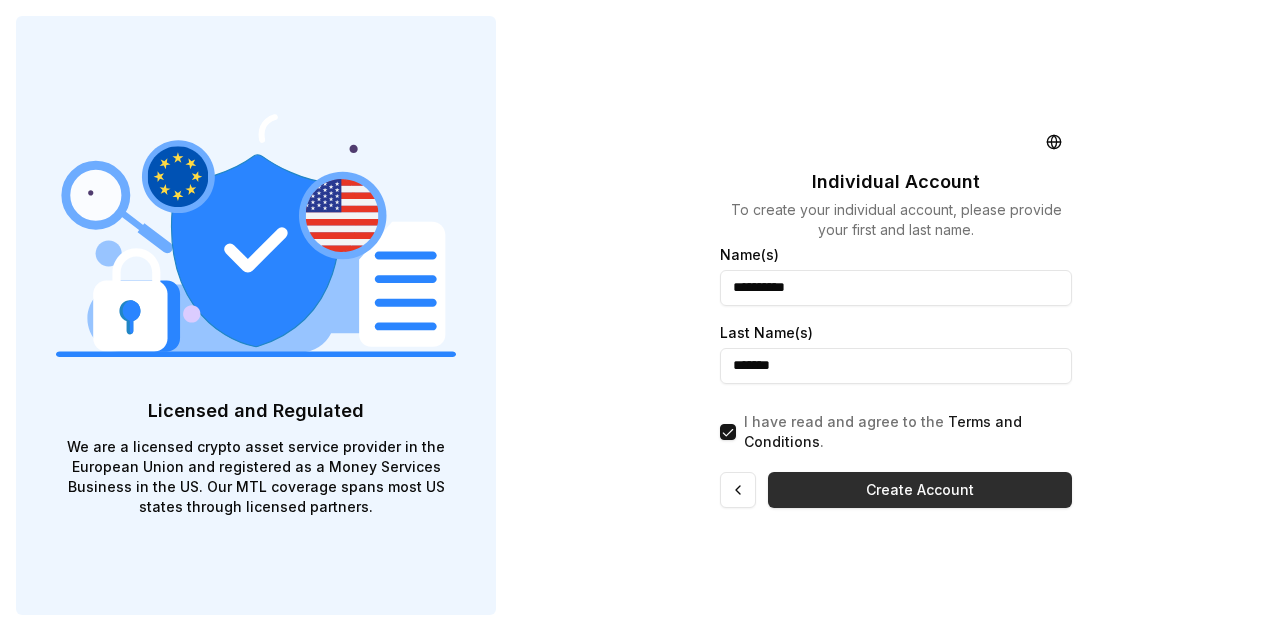 click on "Create Account" at bounding box center [920, 490] 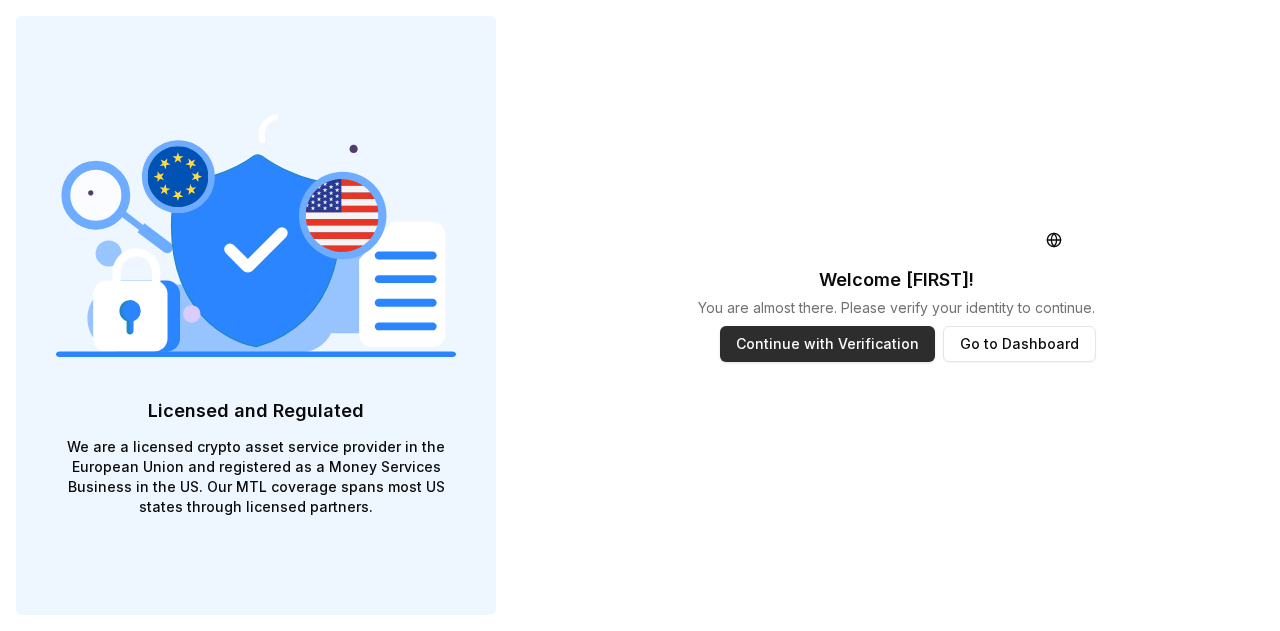 click on "Continue with Verification" at bounding box center (827, 344) 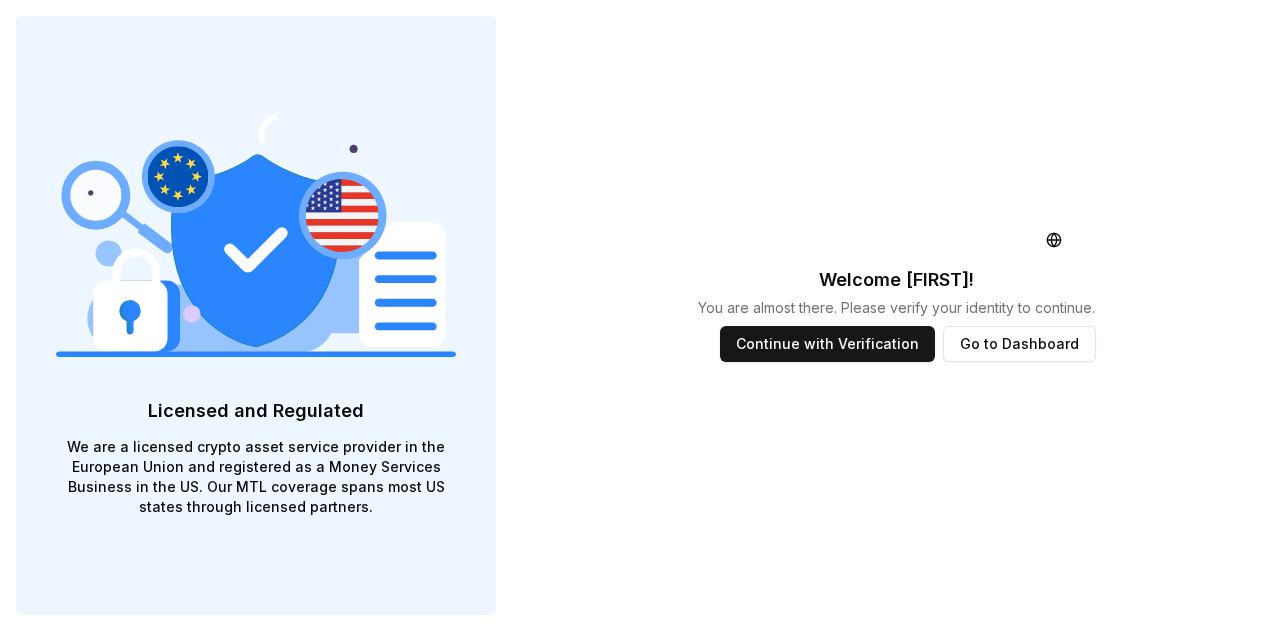 click on "Continue with Verification Go to Dashboard" at bounding box center [896, 368] 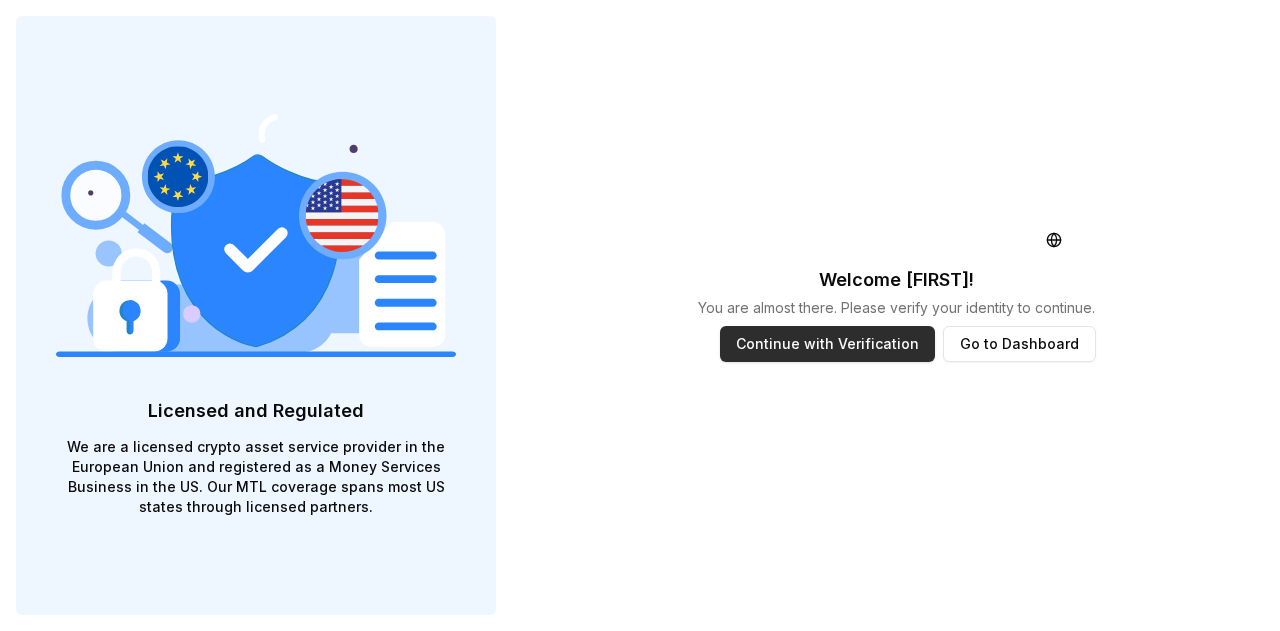 click on "Continue with Verification" at bounding box center (827, 344) 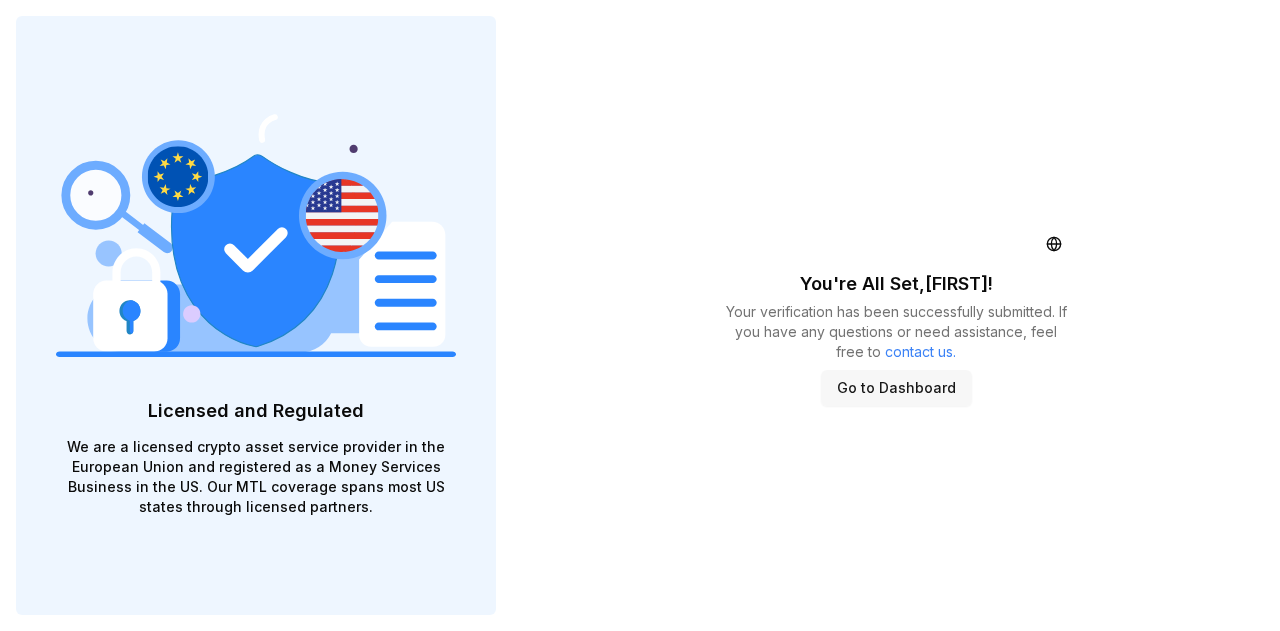 click on "Go to Dashboard" at bounding box center (896, 388) 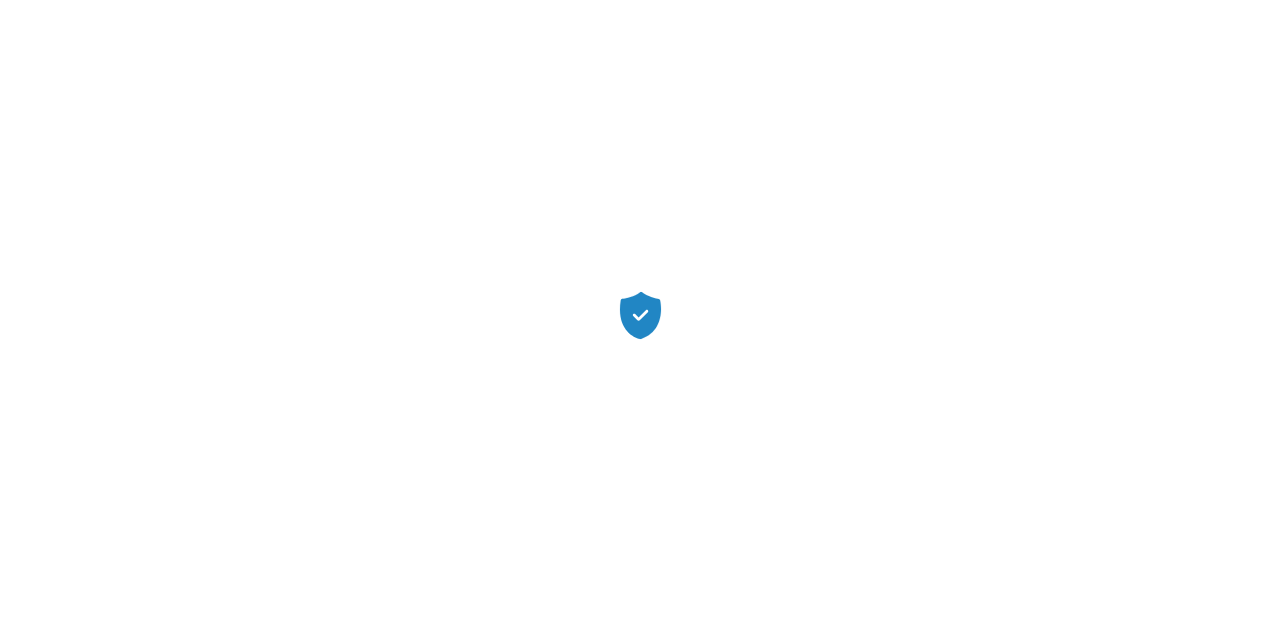 scroll, scrollTop: 0, scrollLeft: 0, axis: both 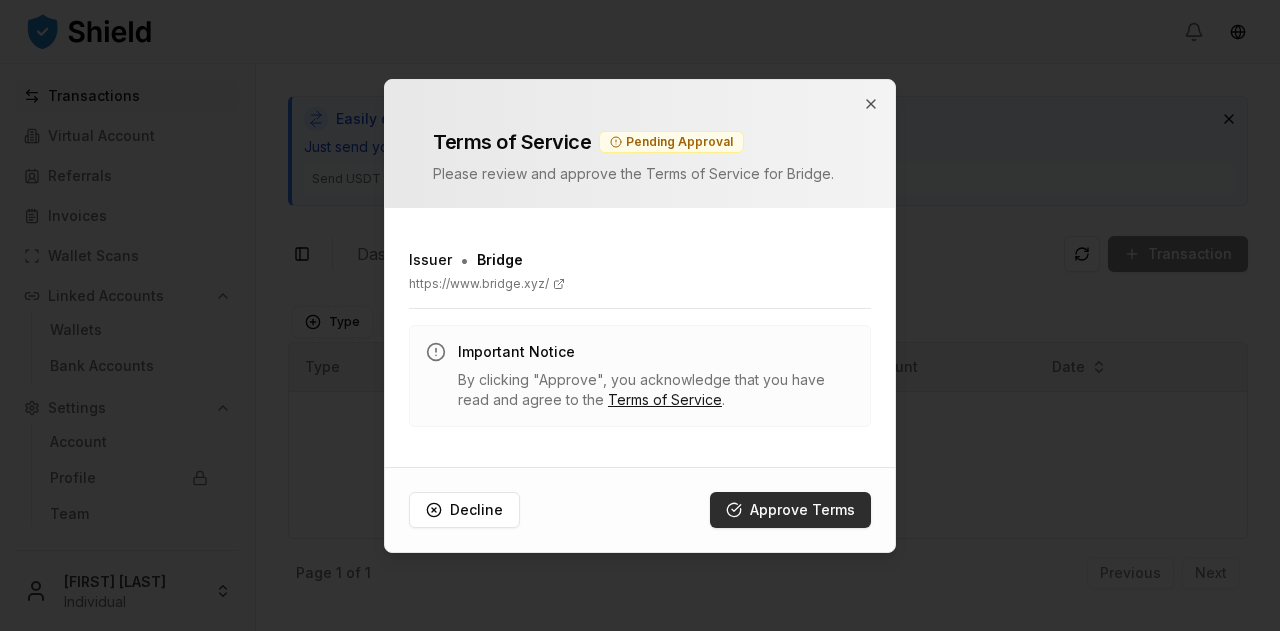 click on "Approve Terms" at bounding box center [790, 510] 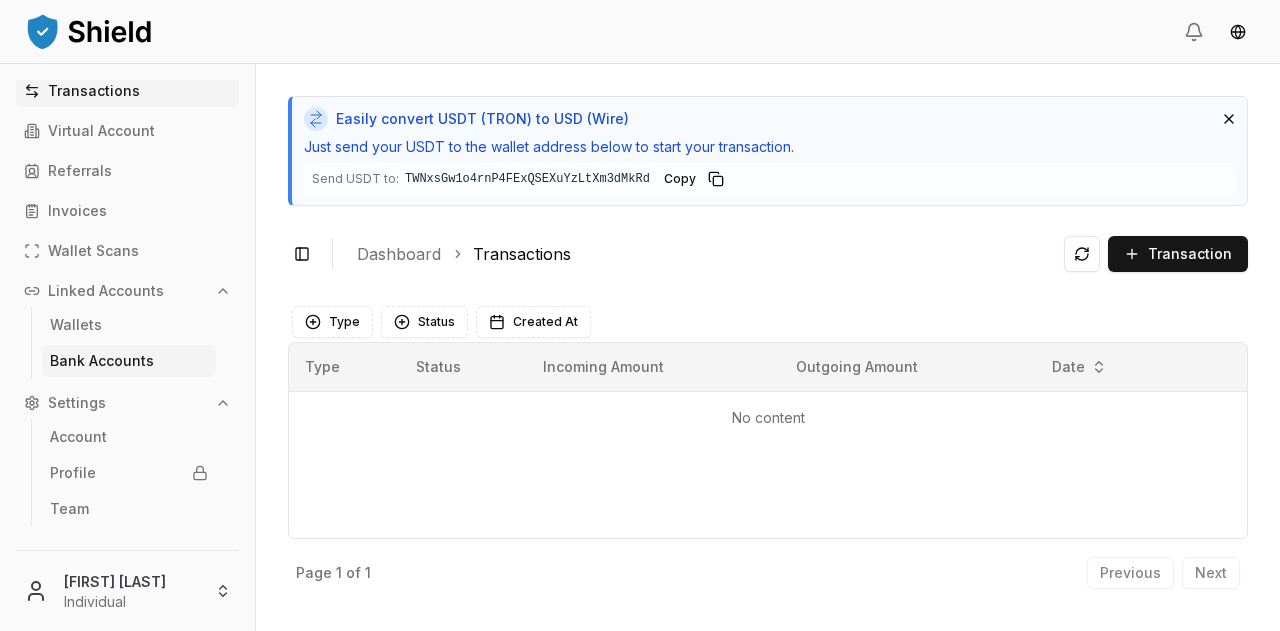 scroll, scrollTop: 0, scrollLeft: 0, axis: both 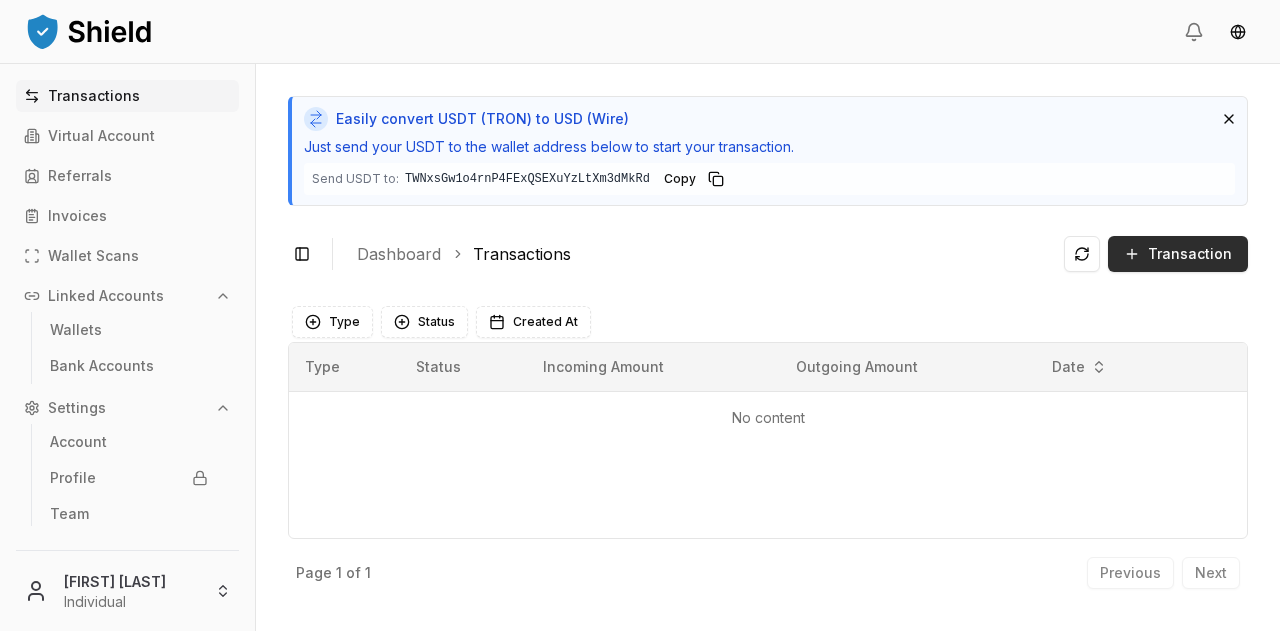 click on "Transaction" at bounding box center (1190, 254) 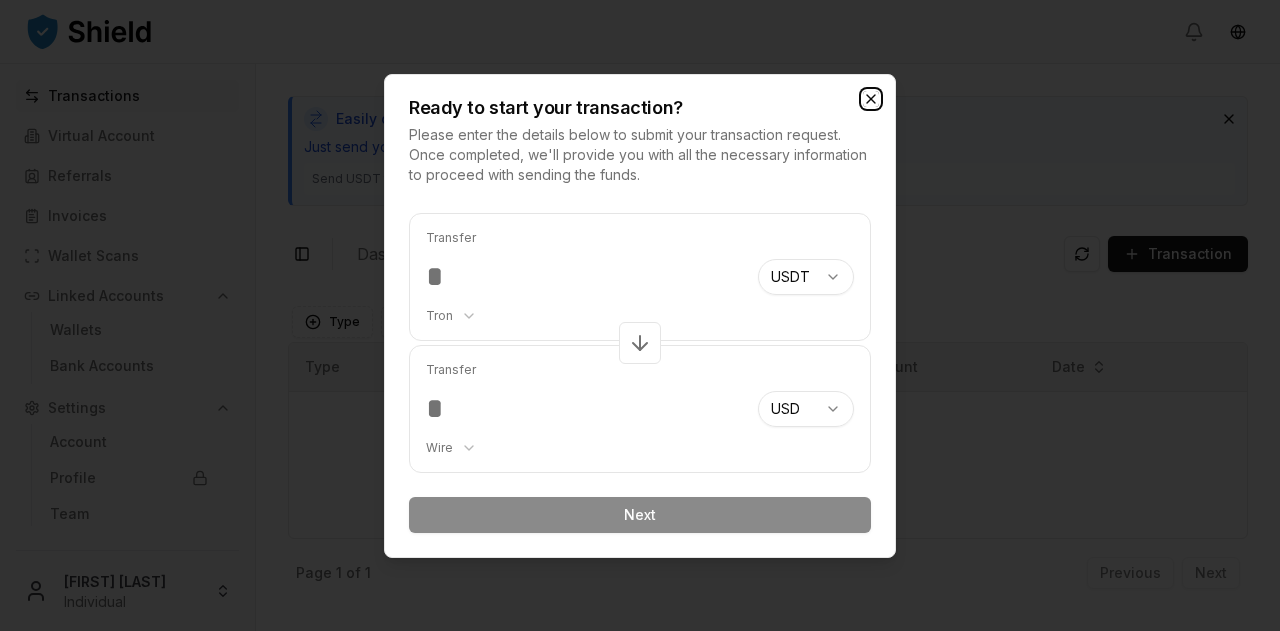 click 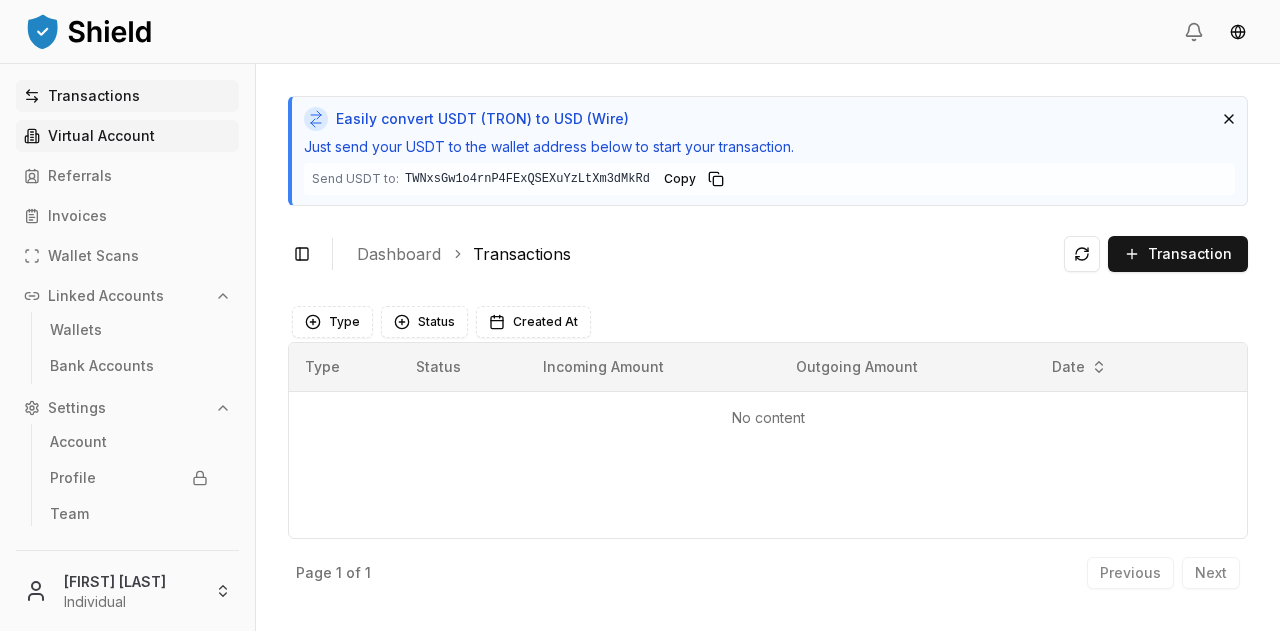 click on "Virtual Account" at bounding box center [101, 136] 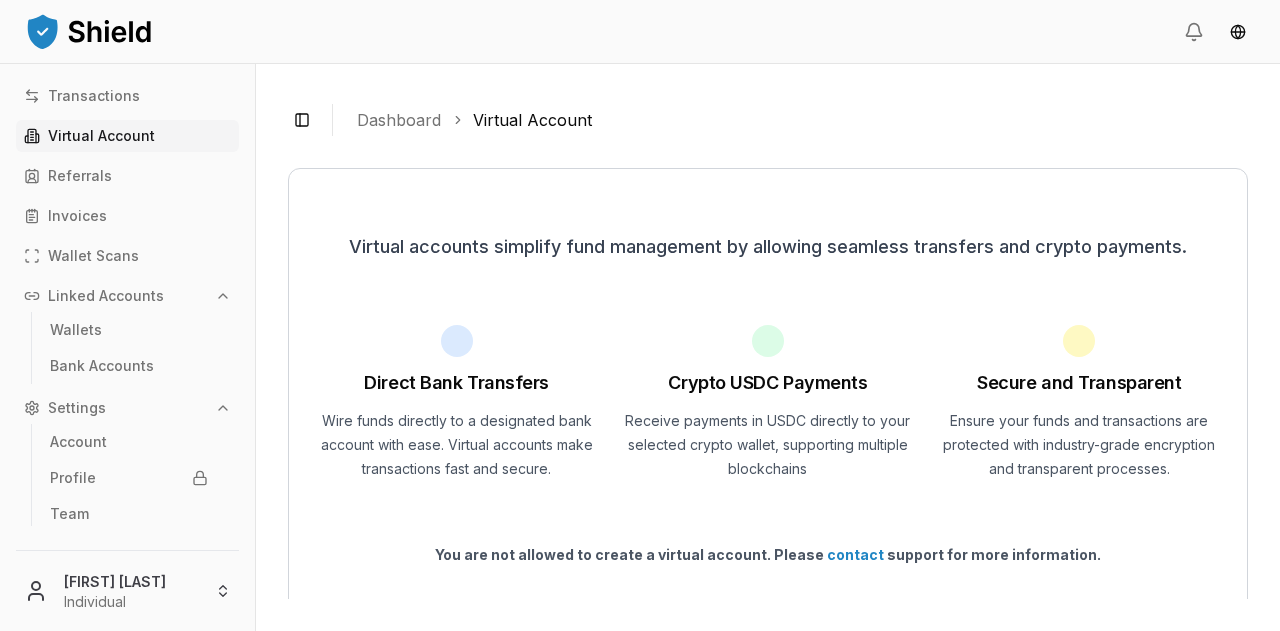 scroll, scrollTop: 126, scrollLeft: 0, axis: vertical 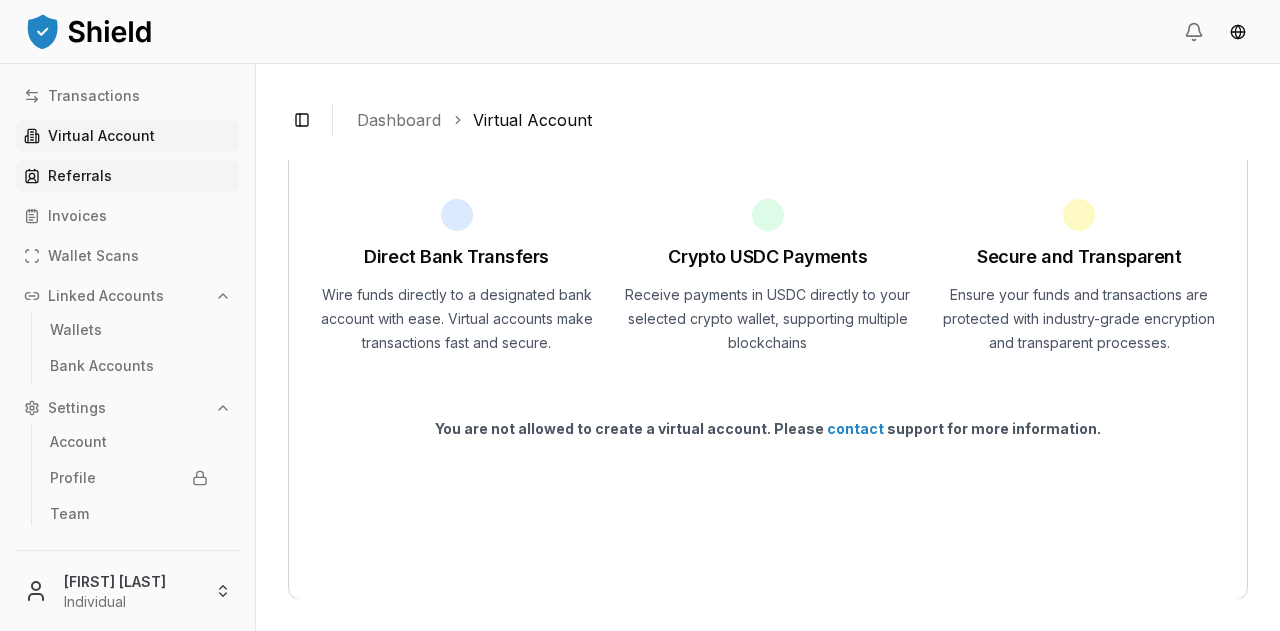 click on "Referrals" at bounding box center [127, 176] 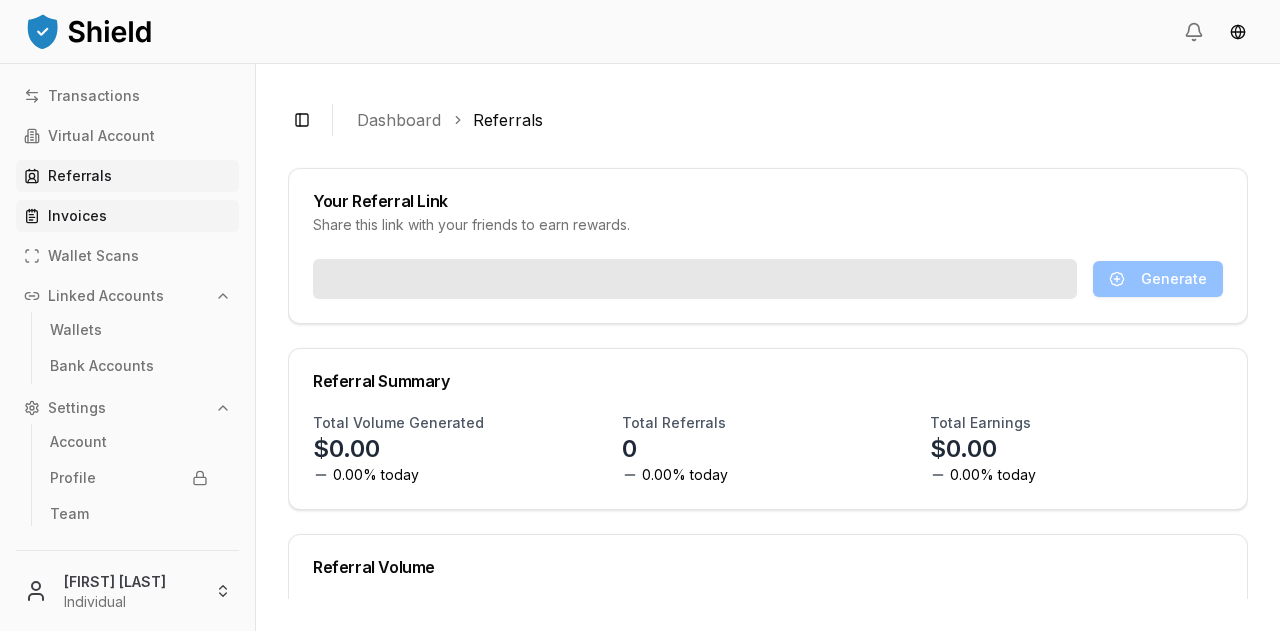click on "Invoices" at bounding box center (77, 216) 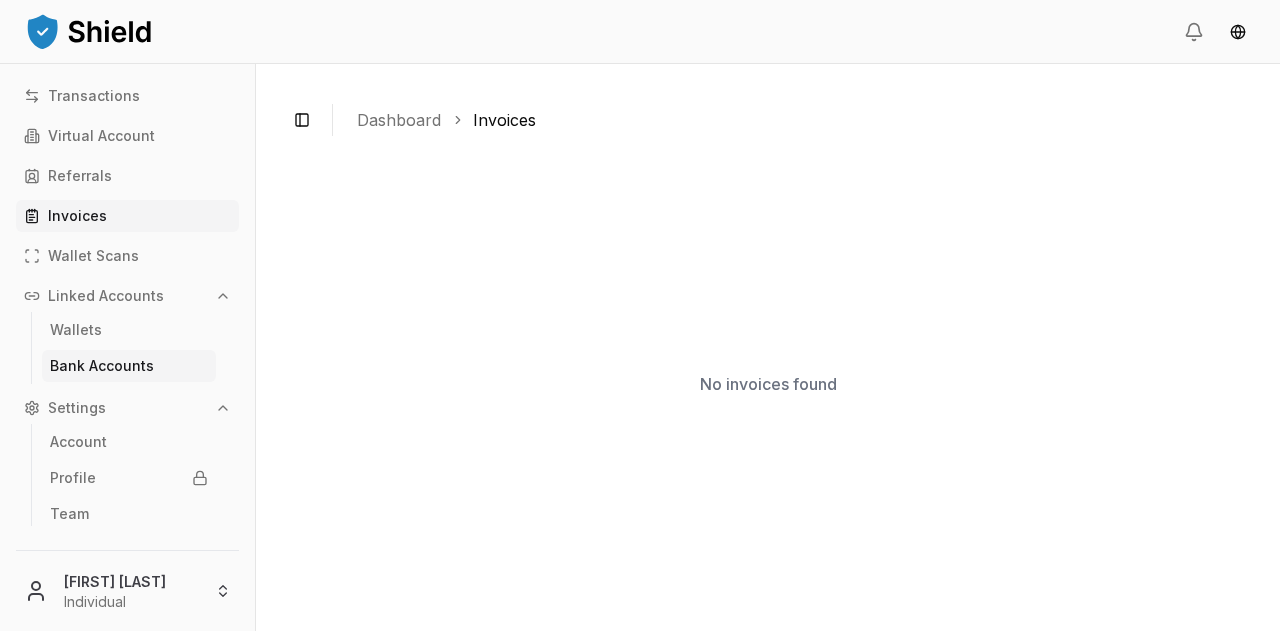 click on "Bank Accounts" at bounding box center (102, 366) 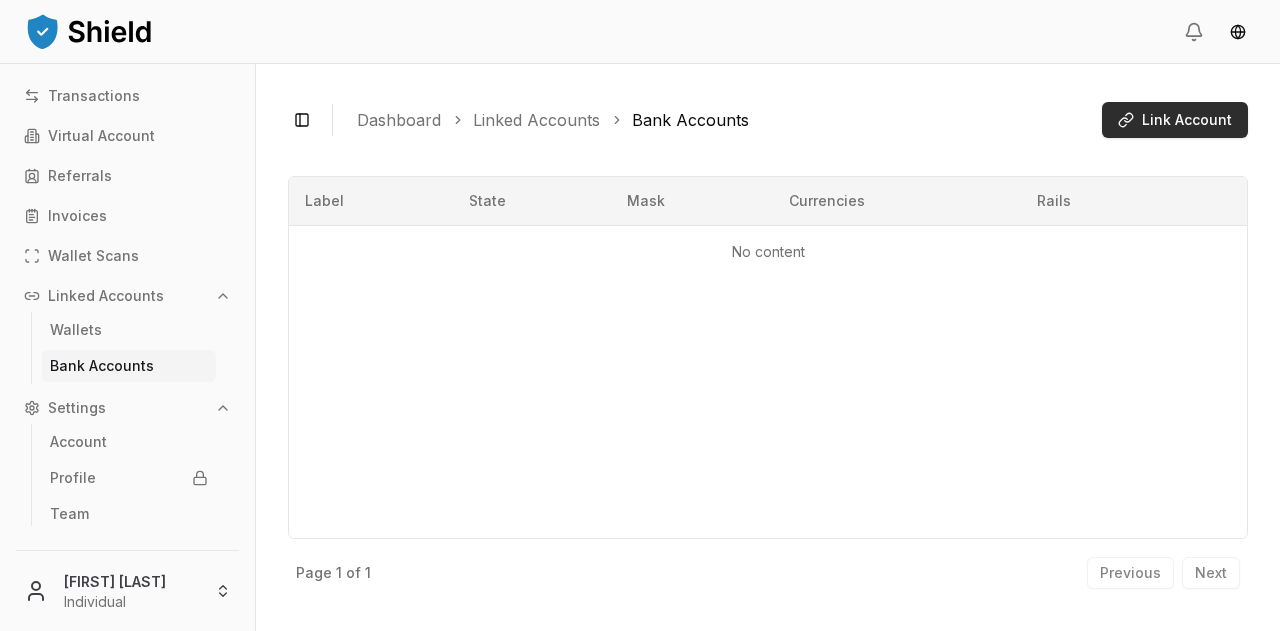 click on "Link Account" at bounding box center [1187, 120] 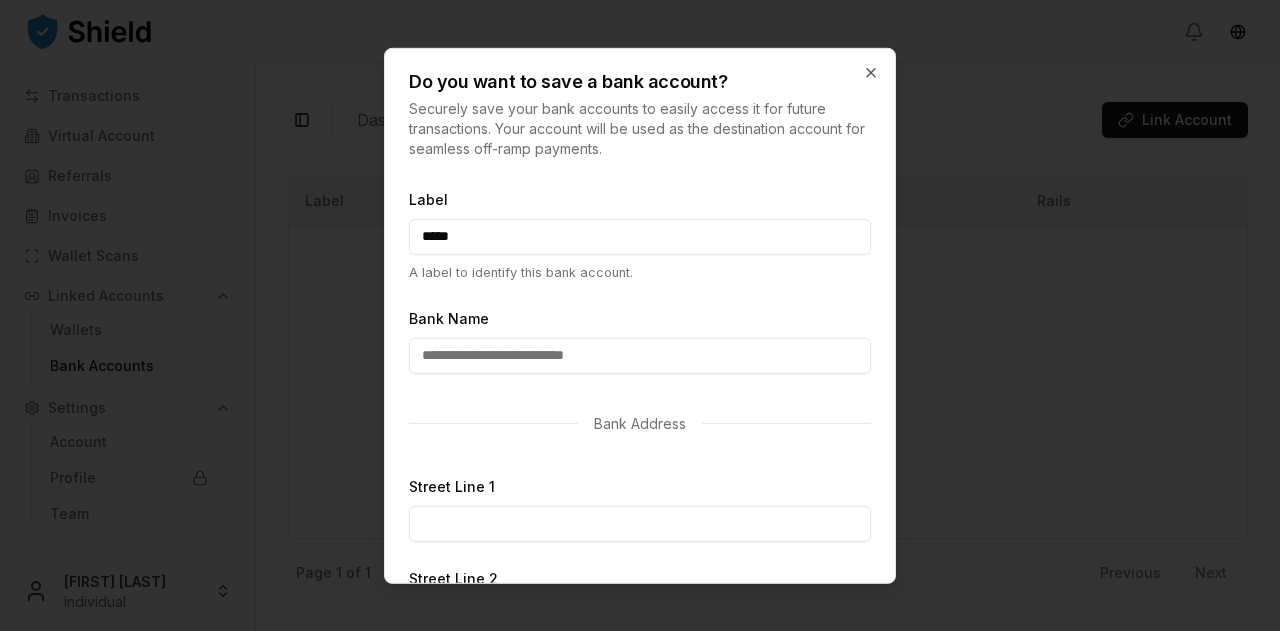 type on "*****" 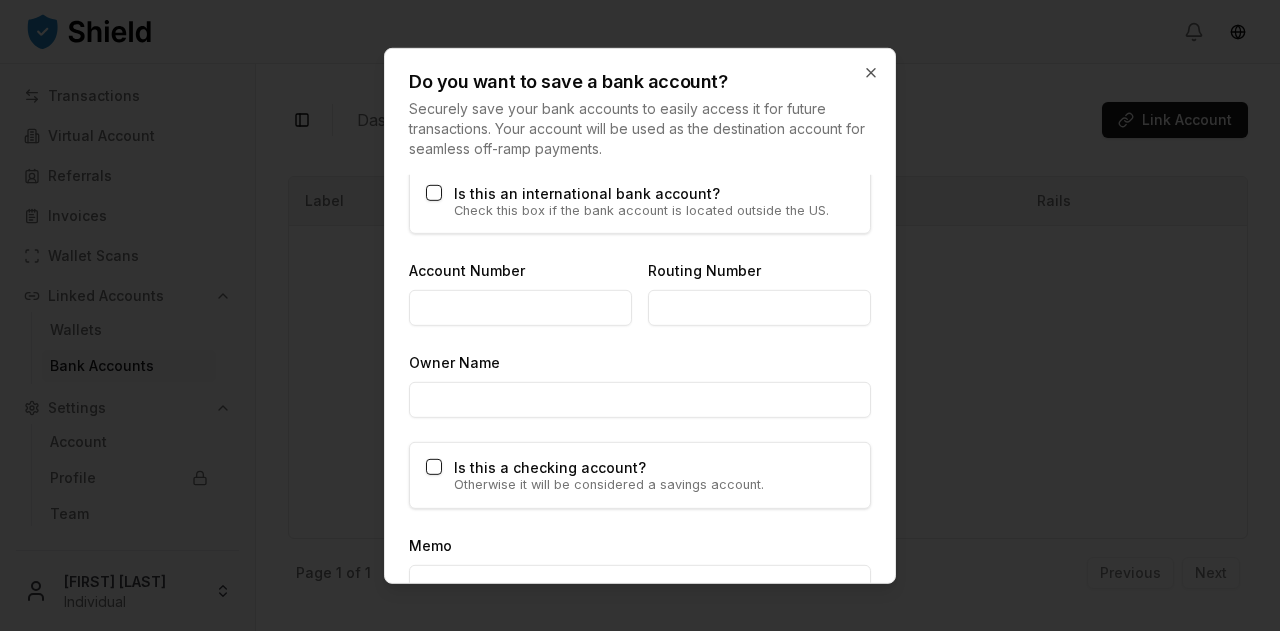 scroll, scrollTop: 1207, scrollLeft: 0, axis: vertical 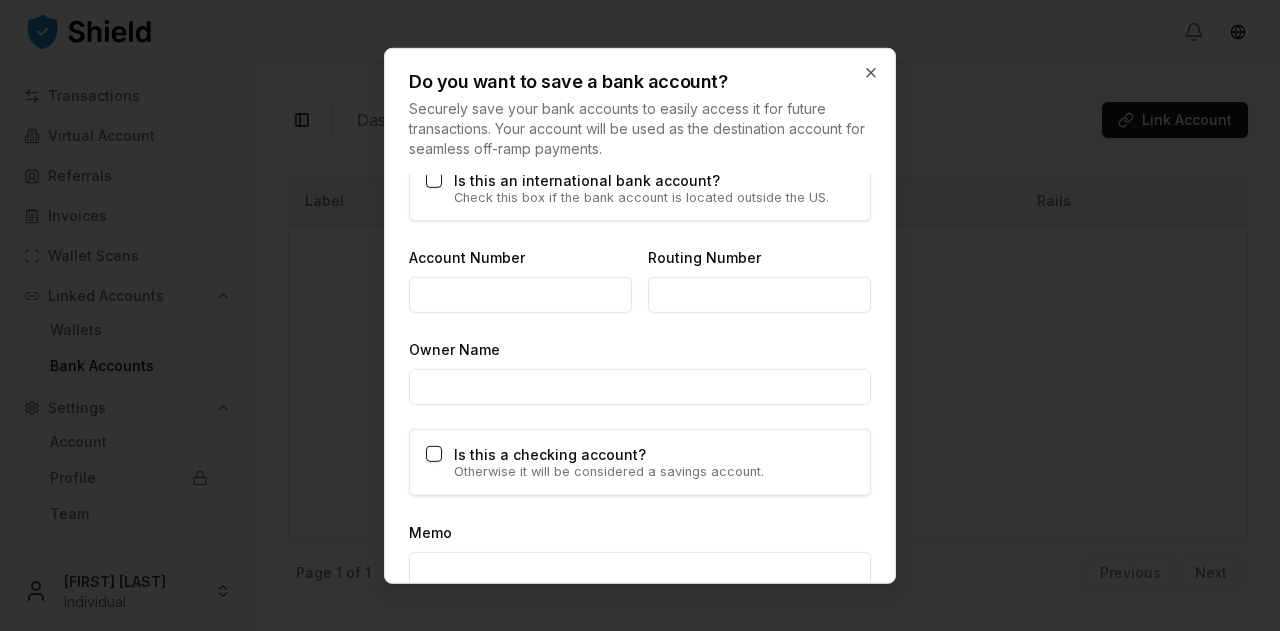 type on "**********" 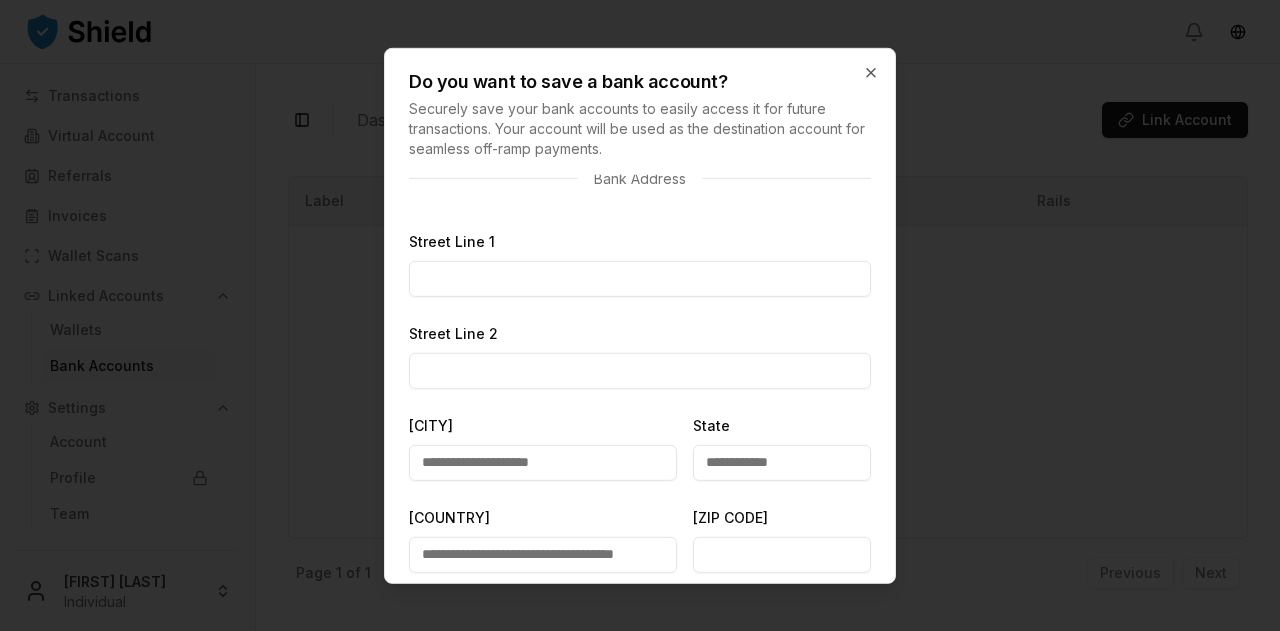 scroll, scrollTop: 0, scrollLeft: 0, axis: both 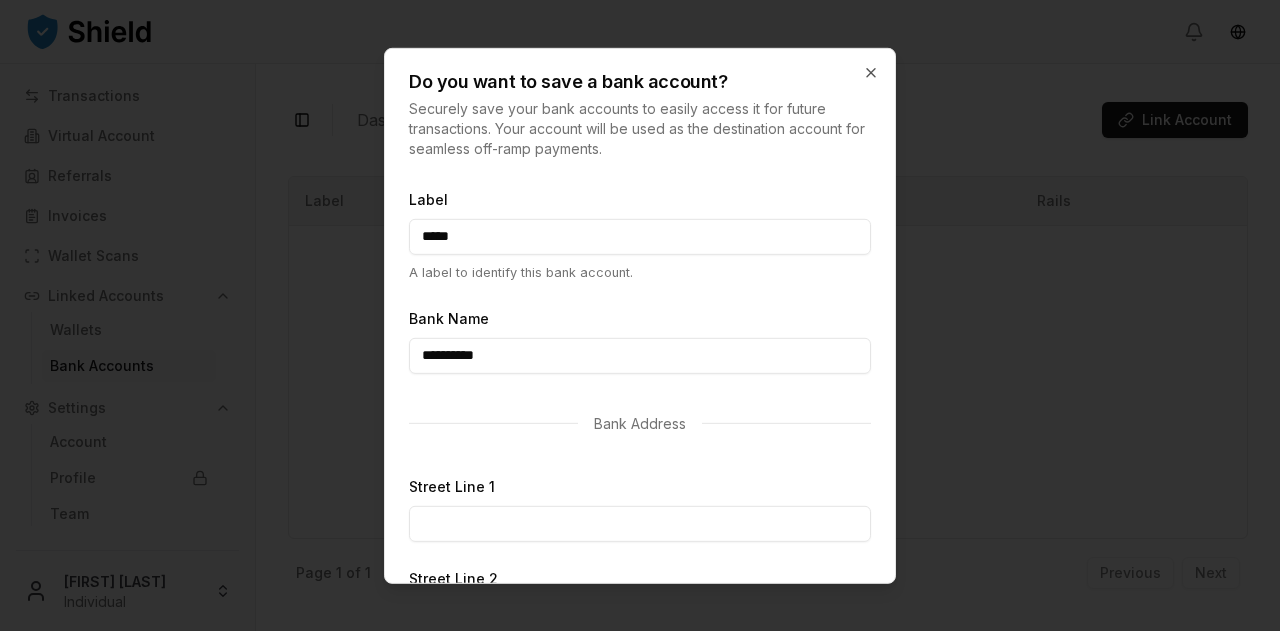 click on "Do you want to save a bank account? Securely save your bank accounts to easily access it for future transactions. Your account will be used as the destination account for seamless off-ramp payments." at bounding box center (640, 103) 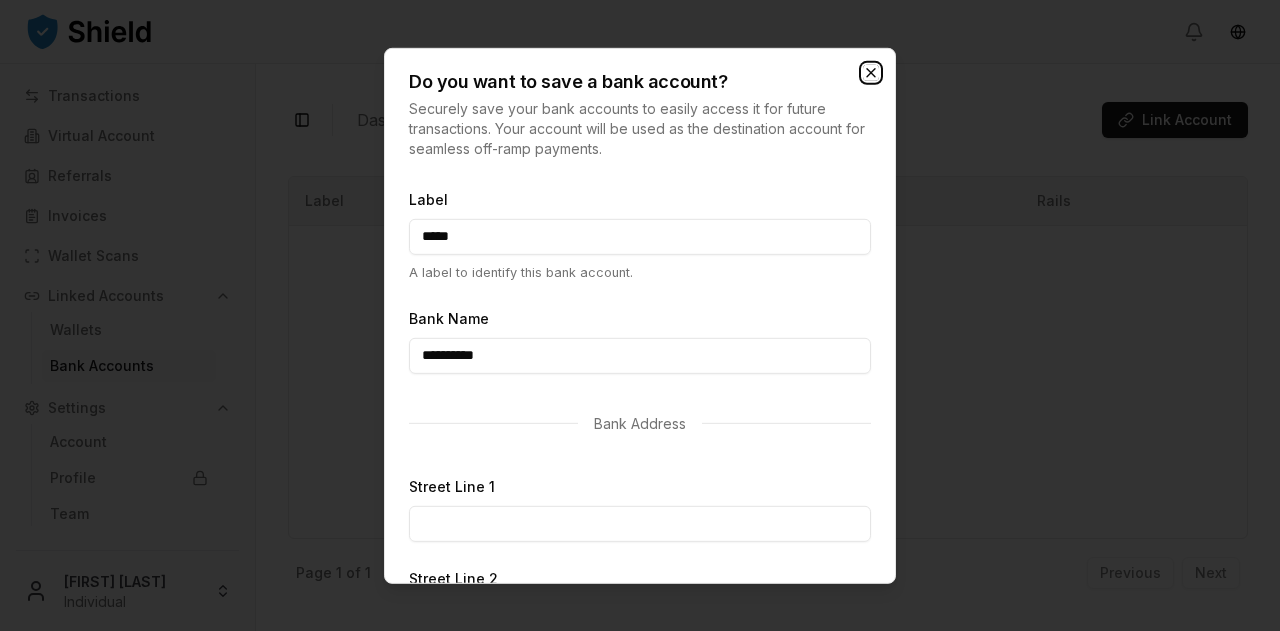 click 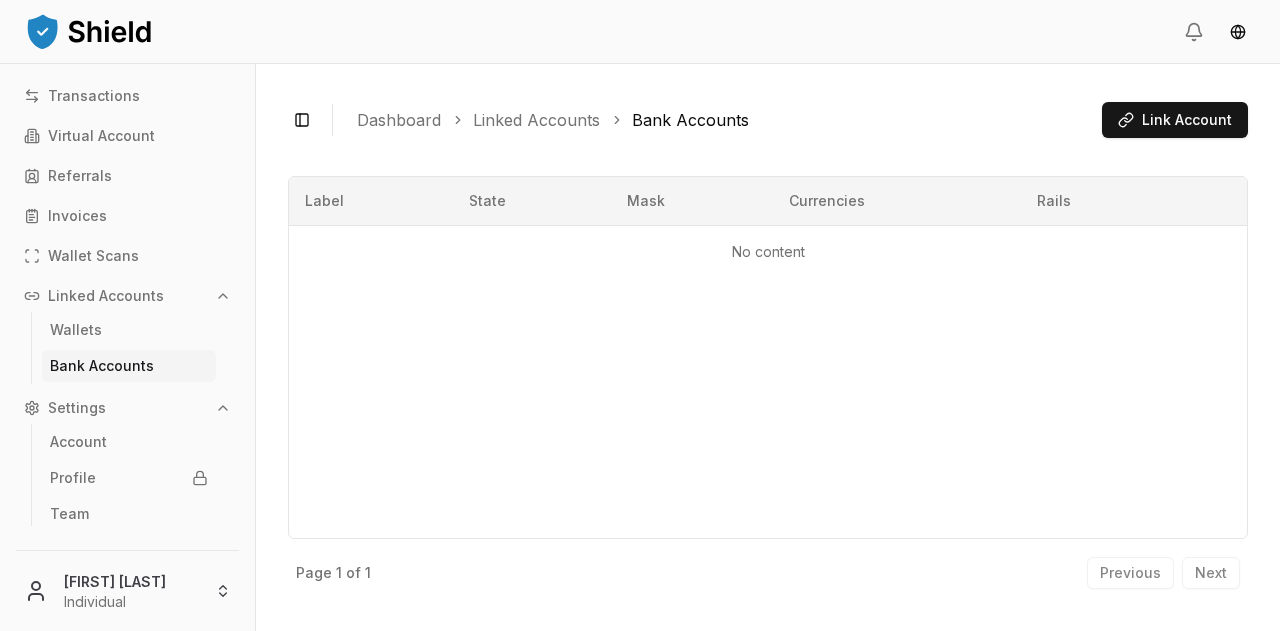 scroll, scrollTop: 5, scrollLeft: 0, axis: vertical 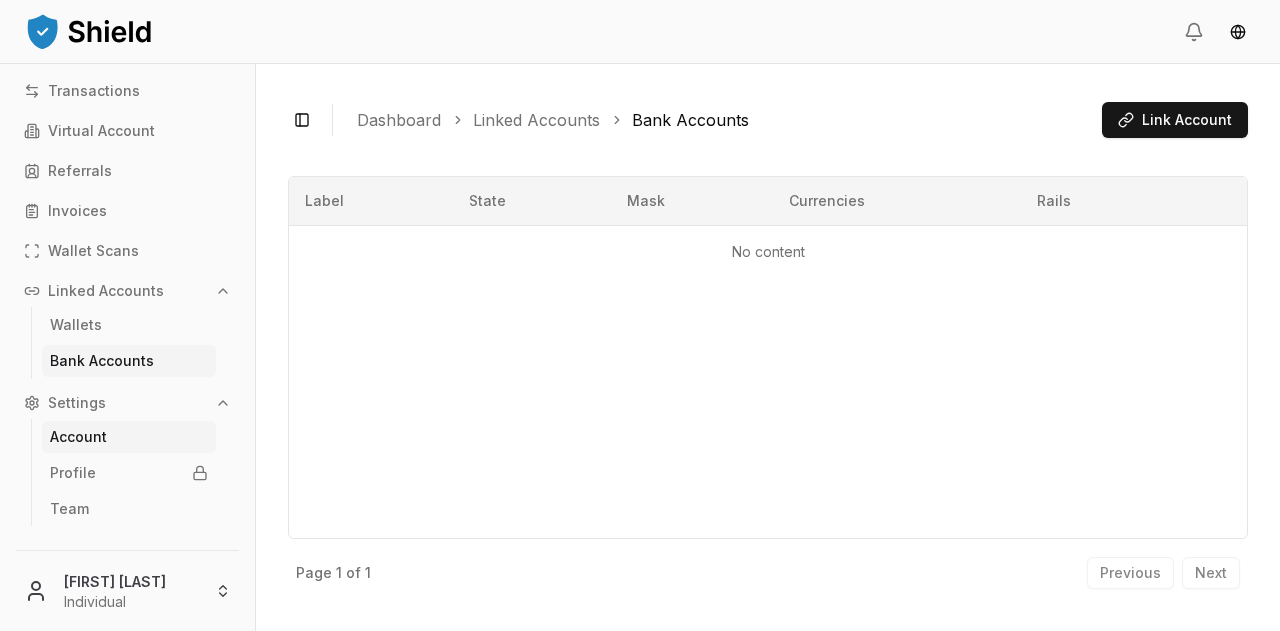 click on "Account" at bounding box center [78, 437] 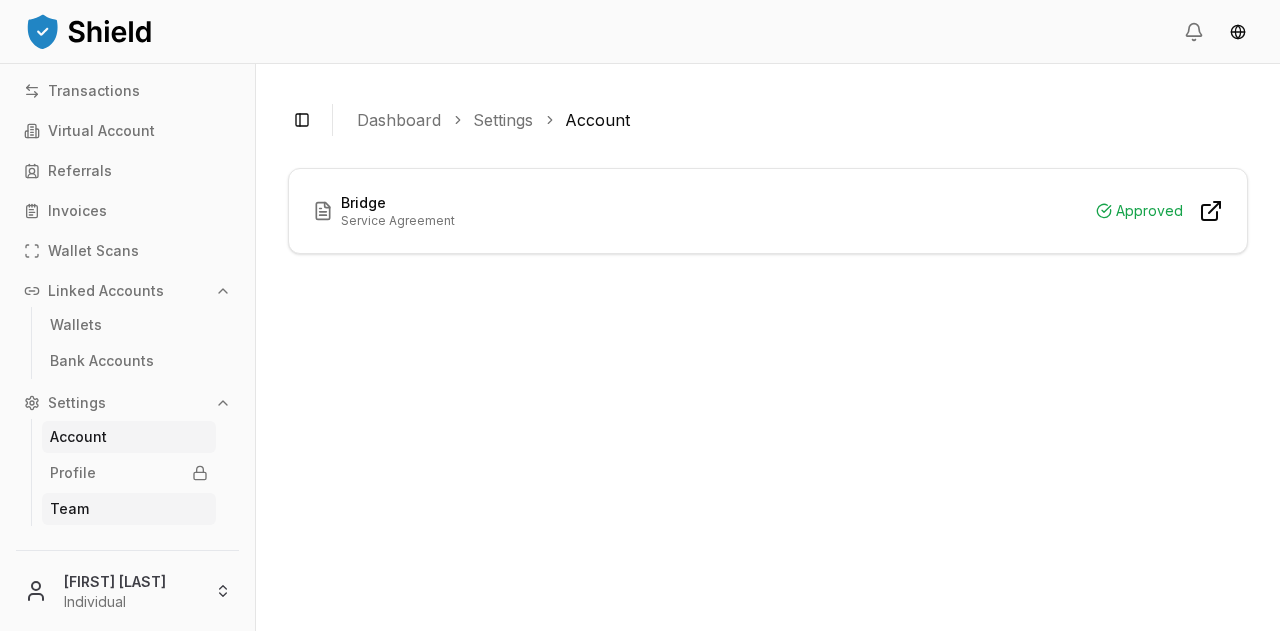 scroll, scrollTop: 0, scrollLeft: 0, axis: both 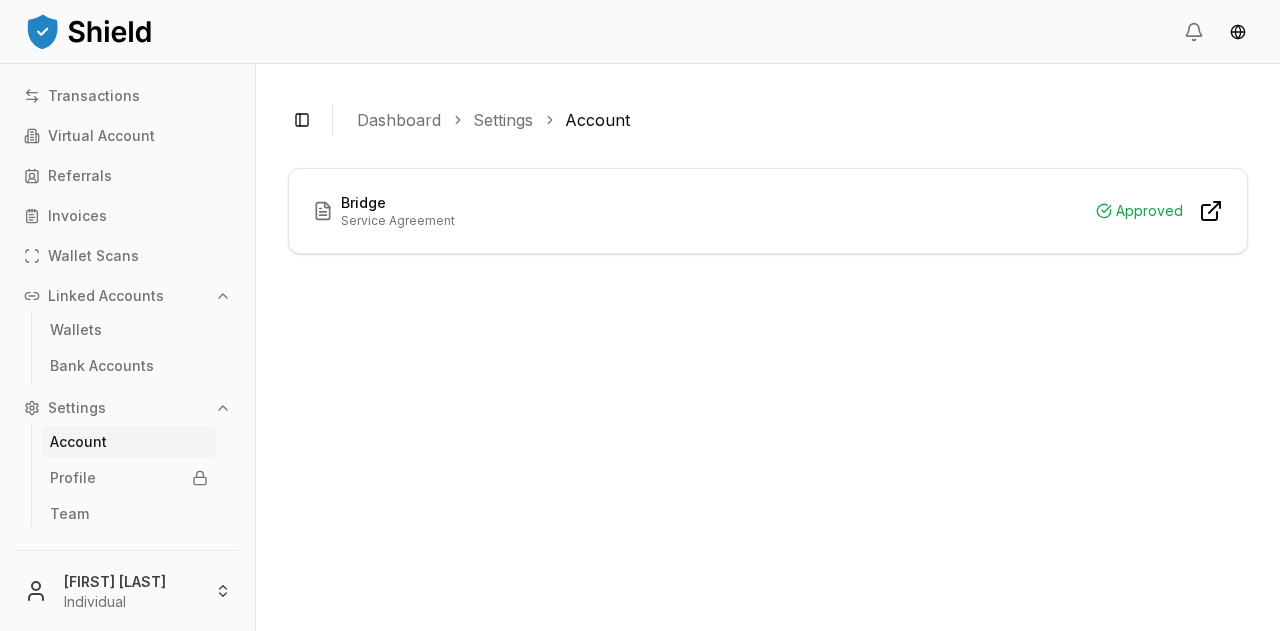 click on "Dashboard" at bounding box center [399, 120] 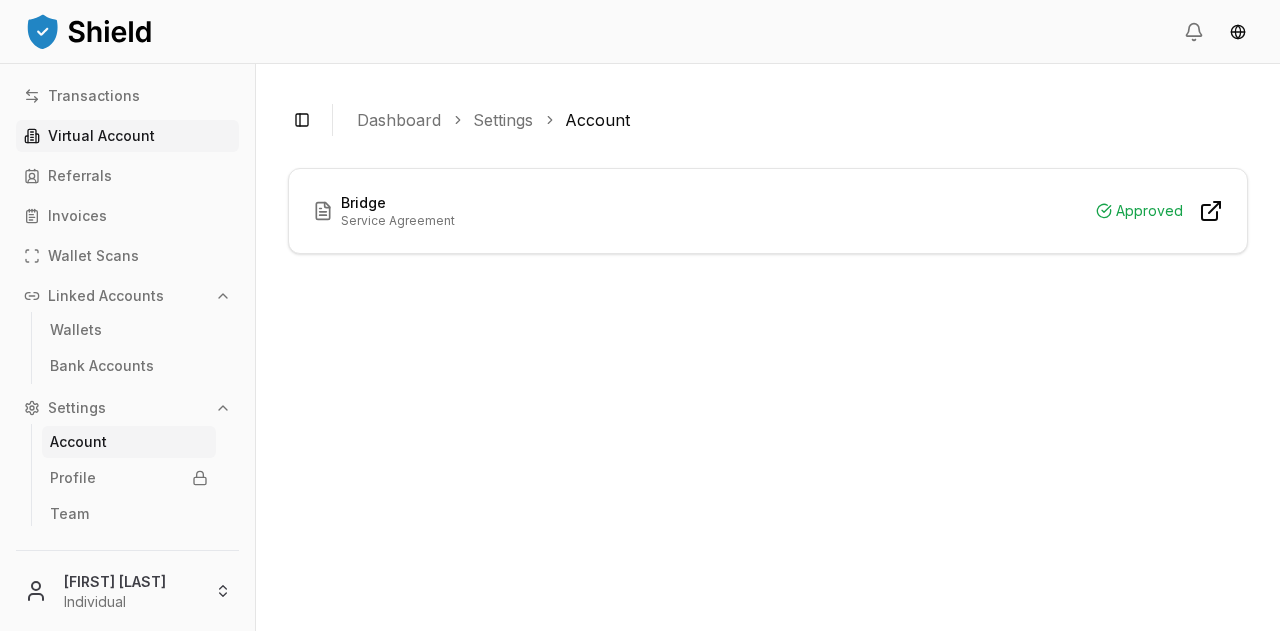 click on "Virtual Account" at bounding box center [101, 136] 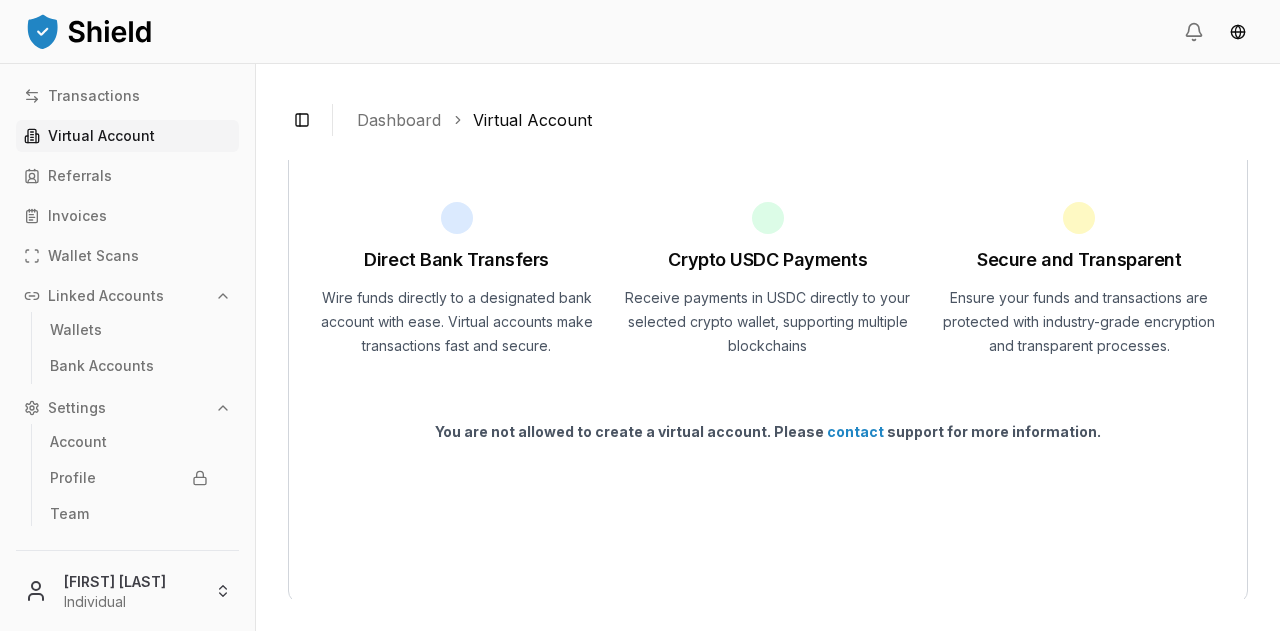 scroll, scrollTop: 126, scrollLeft: 0, axis: vertical 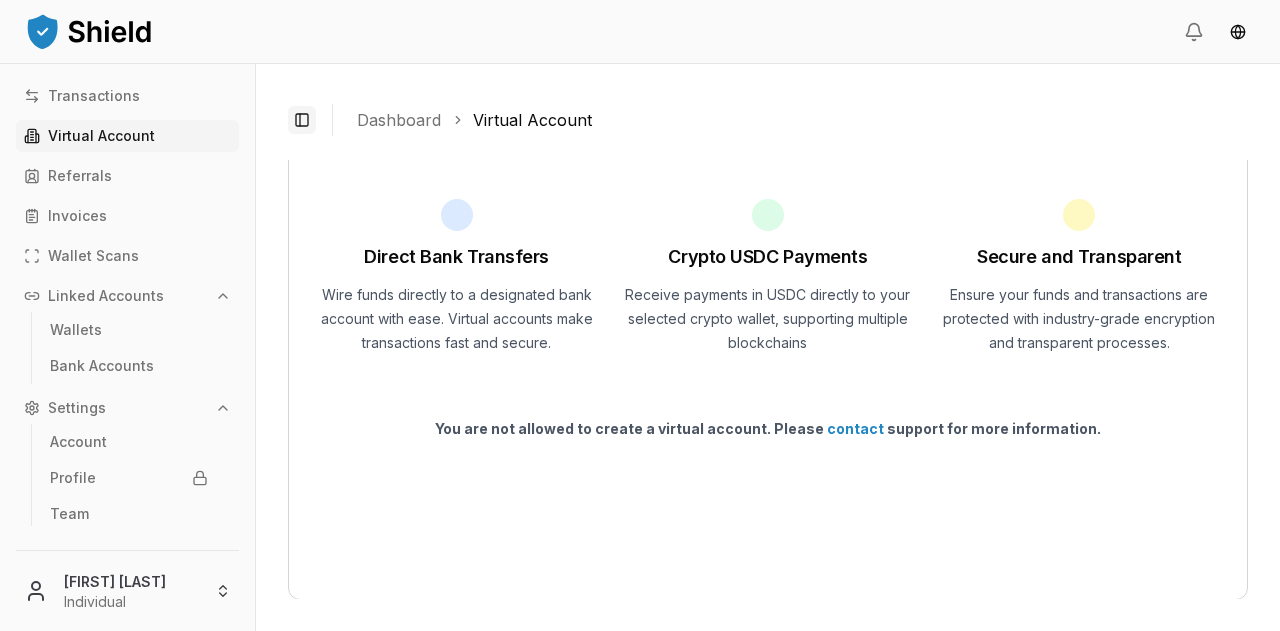 click on "Toggle Sidebar" at bounding box center [302, 120] 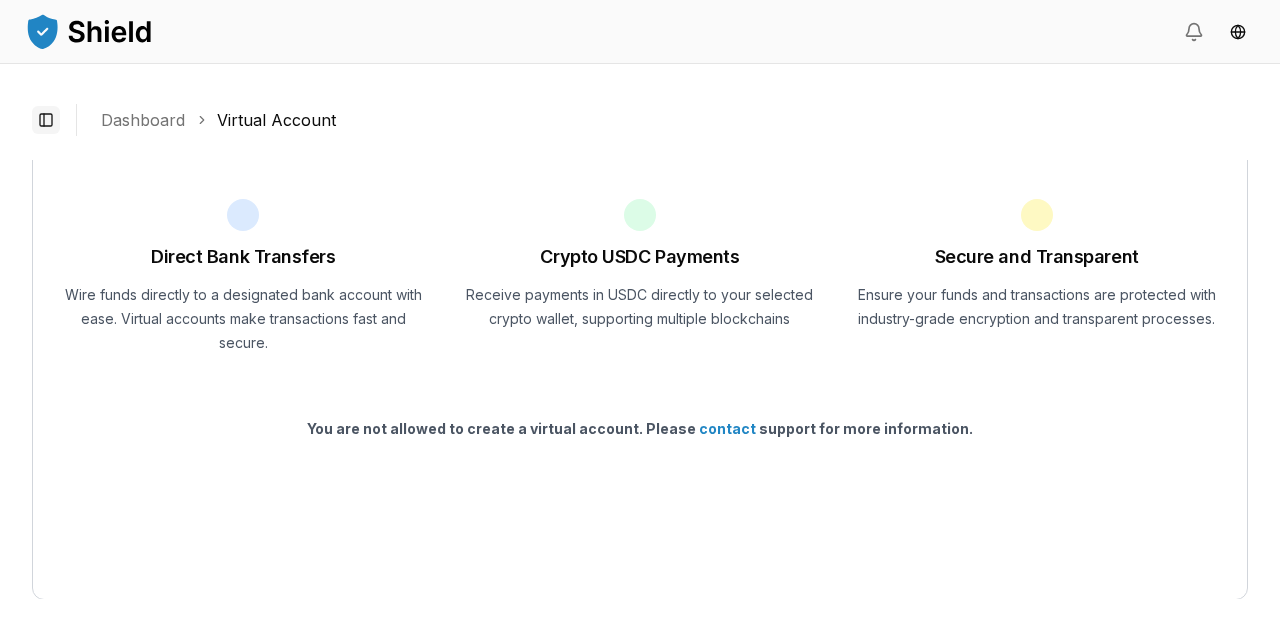 click on "Toggle Sidebar" at bounding box center [46, 120] 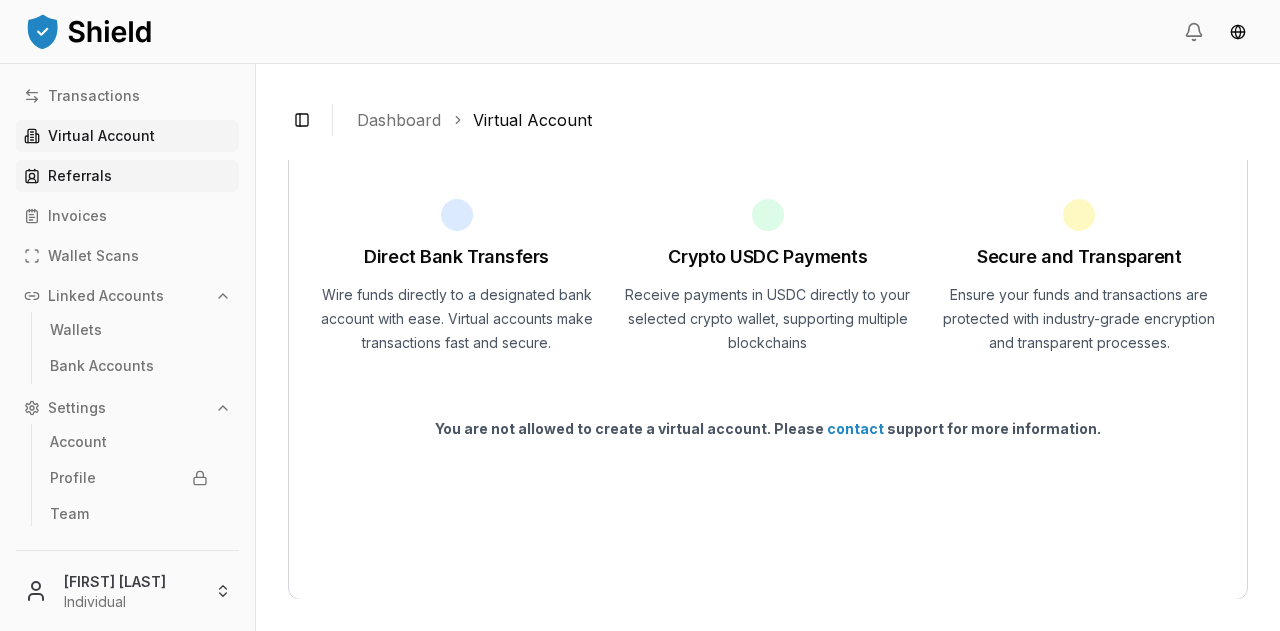 click on "Referrals" at bounding box center [127, 176] 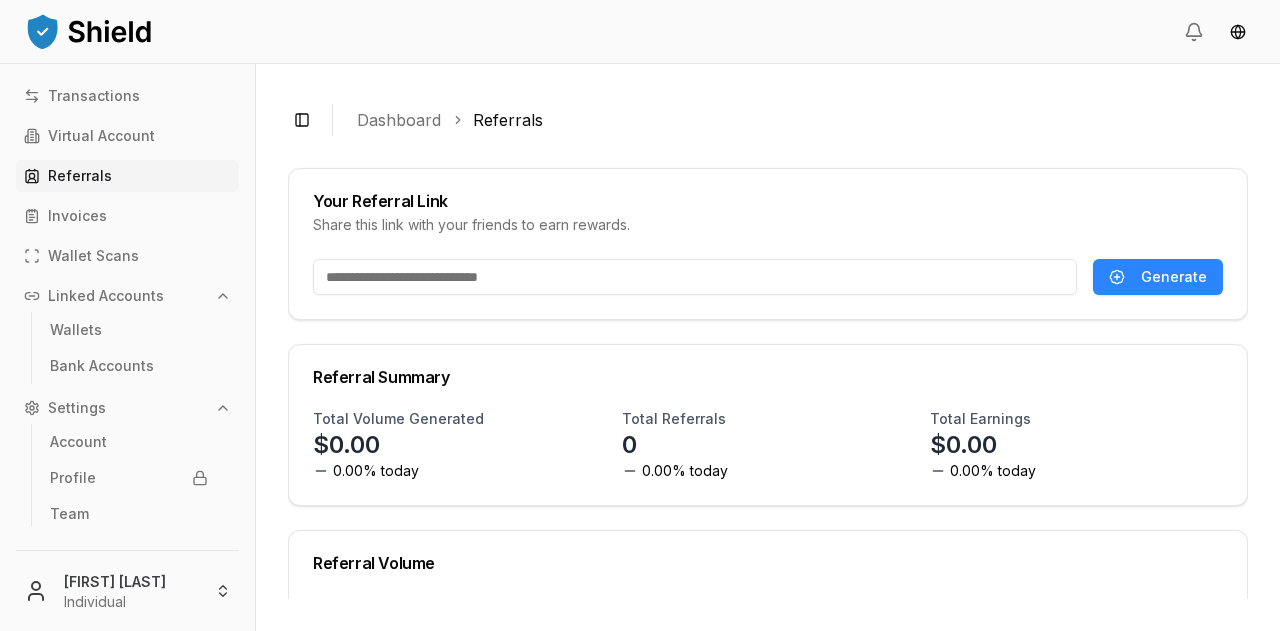 click on "Transactions Virtual Account Referrals Invoices Wallet Scans Linked Accounts Wallets Bank Accounts Settings Account Profile Team" at bounding box center [127, 303] 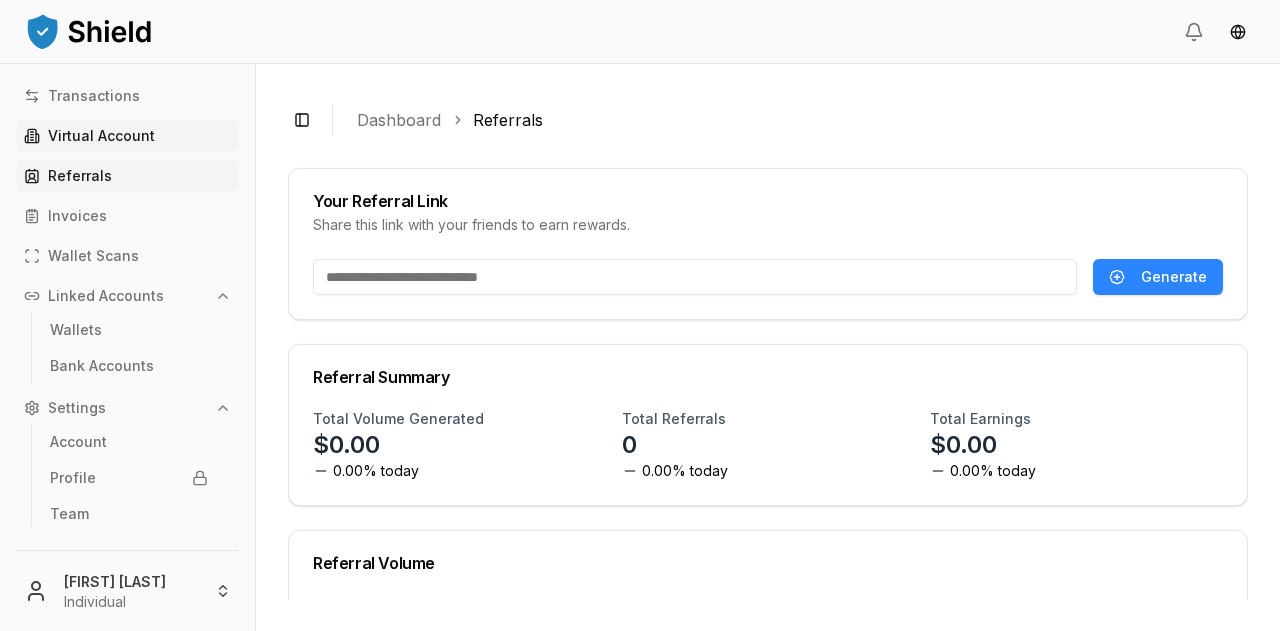 click on "Virtual Account" at bounding box center (101, 136) 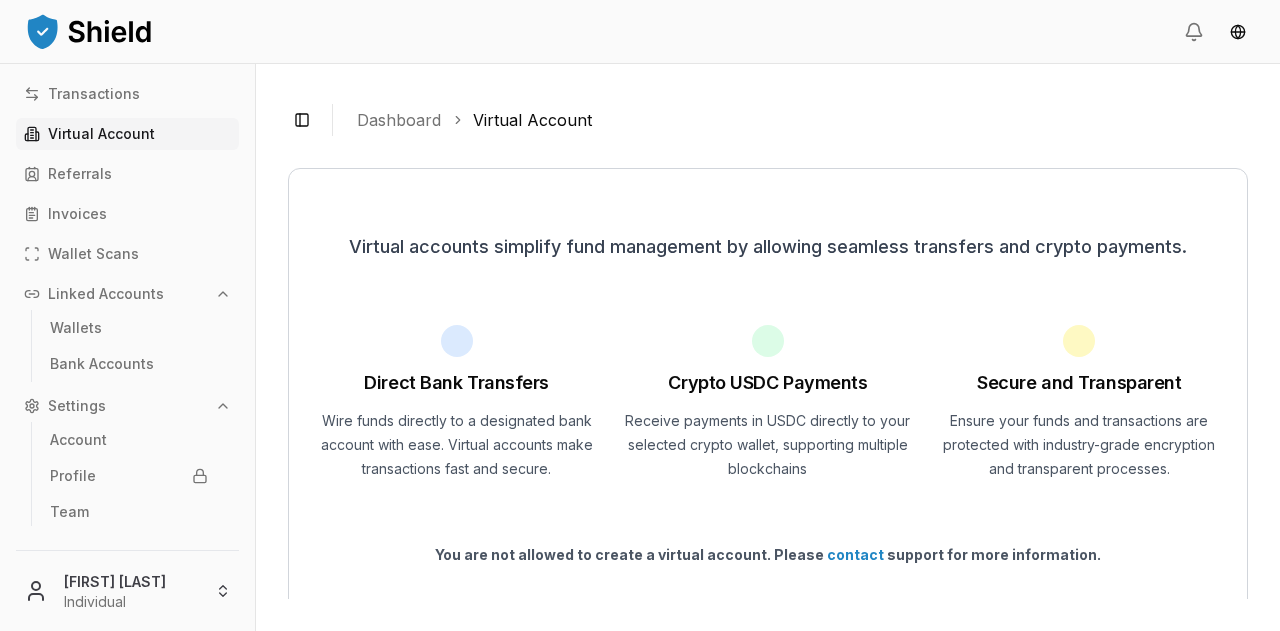 scroll, scrollTop: 1, scrollLeft: 0, axis: vertical 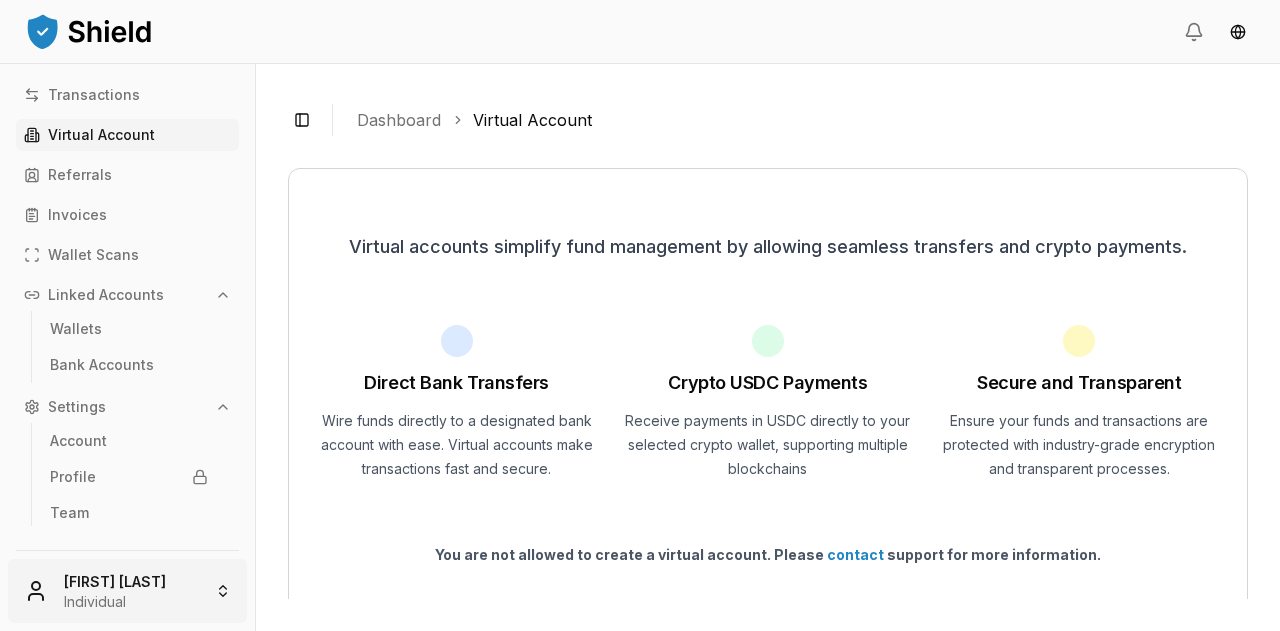 click on "Transactions Virtual Account Referrals Invoices Wallet Scans Linked Accounts Wallets Bank Accounts Settings Account Profile Team [FIRST] [LAST] Individual Toggle Sidebar Dashboard Virtual Account Virtual accounts simplify fund management by allowing seamless transfers and crypto payments. Direct Bank Transfers Wire funds directly to a designated bank account with ease. Virtual accounts make transactions fast and secure. Crypto USDC Payments Receive payments in USDC directly to your selected crypto wallet, supporting multiple blockchains Secure and Transparent Ensure your funds and transactions are protected with industry-grade encryption and transparent processes. You are not allowed to create a virtual account. Please contact support for more information." at bounding box center (640, 315) 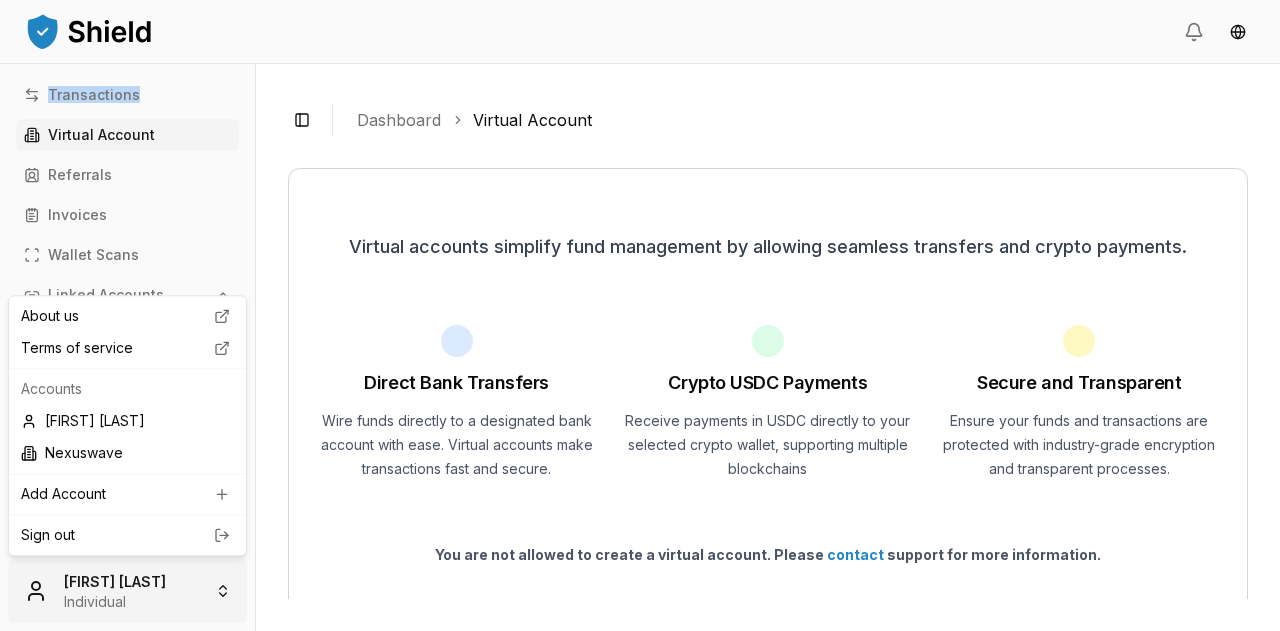 click on "Transactions Virtual Account Referrals Invoices Wallet Scans Linked Accounts Wallets Bank Accounts Settings Account Profile Team [FIRST] [LAST] Individual Toggle Sidebar Dashboard Virtual Account Virtual accounts simplify fund management by allowing seamless transfers and crypto payments. Direct Bank Transfers Wire funds directly to a designated bank account with ease. Virtual accounts make transactions fast and secure. Crypto USDC Payments Receive payments in USDC directly to your selected crypto wallet, supporting multiple blockchains Secure and Transparent Ensure your funds and transactions are protected with industry-grade encryption and transparent processes. You are not allowed to create a virtual account. Please contact support for more information. About us Terms of service Accounts Nexuswave Add Account Sign out" at bounding box center [640, 315] 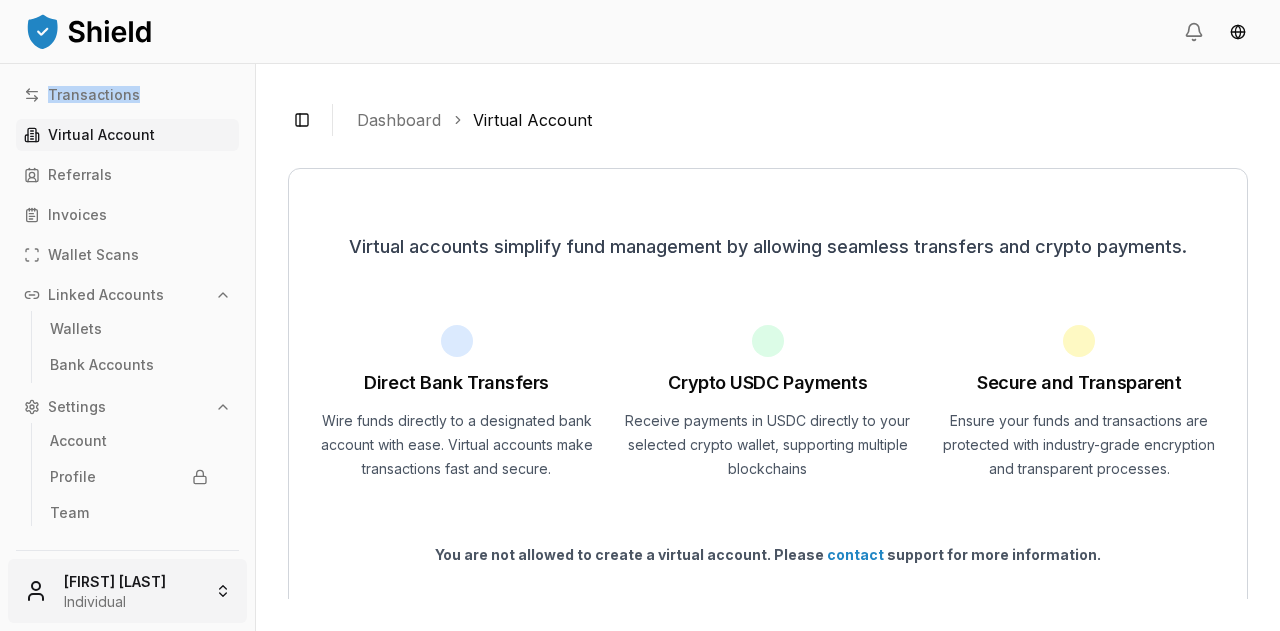 click on "Transactions Virtual Account Referrals Invoices Wallet Scans Linked Accounts Wallets Bank Accounts Settings Account Profile Team [FIRST] [LAST] Individual Toggle Sidebar Dashboard Virtual Account Virtual accounts simplify fund management by allowing seamless transfers and crypto payments. Direct Bank Transfers Wire funds directly to a designated bank account with ease. Virtual accounts make transactions fast and secure. Crypto USDC Payments Receive payments in USDC directly to your selected crypto wallet, supporting multiple blockchains Secure and Transparent Ensure your funds and transactions are protected with industry-grade encryption and transparent processes. You are not allowed to create a virtual account. Please contact support for more information." at bounding box center [640, 315] 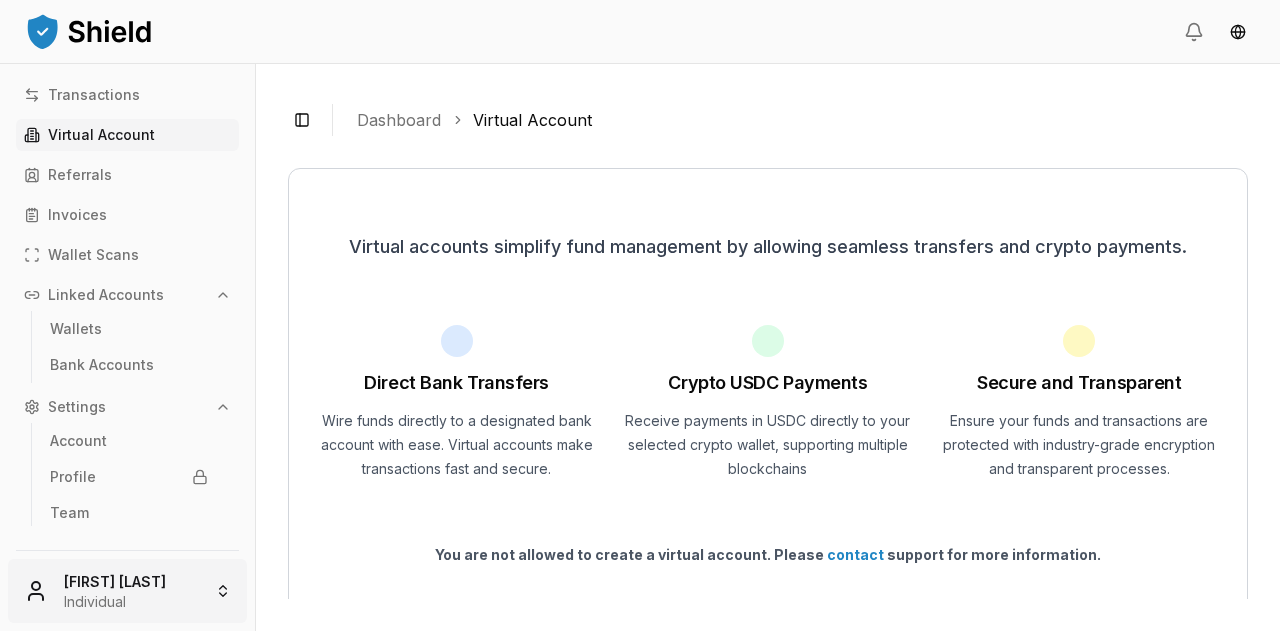 click on "Transactions Virtual Account Referrals Invoices Wallet Scans Linked Accounts Wallets Bank Accounts Settings Account Profile Team [FIRST] [LAST] Individual Toggle Sidebar Dashboard Virtual Account Virtual accounts simplify fund management by allowing seamless transfers and crypto payments. Direct Bank Transfers Wire funds directly to a designated bank account with ease. Virtual accounts make transactions fast and secure. Crypto USDC Payments Receive payments in USDC directly to your selected crypto wallet, supporting multiple blockchains Secure and Transparent Ensure your funds and transactions are protected with industry-grade encryption and transparent processes. You are not allowed to create a virtual account. Please contact support for more information." at bounding box center [640, 315] 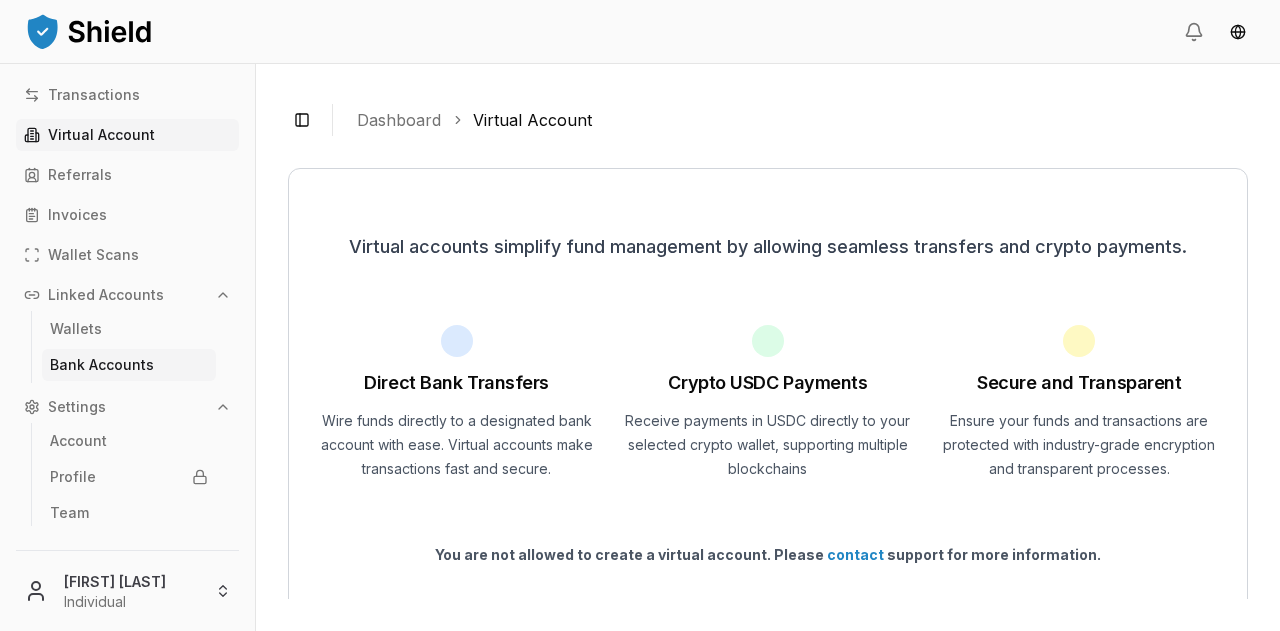 scroll, scrollTop: 0, scrollLeft: 0, axis: both 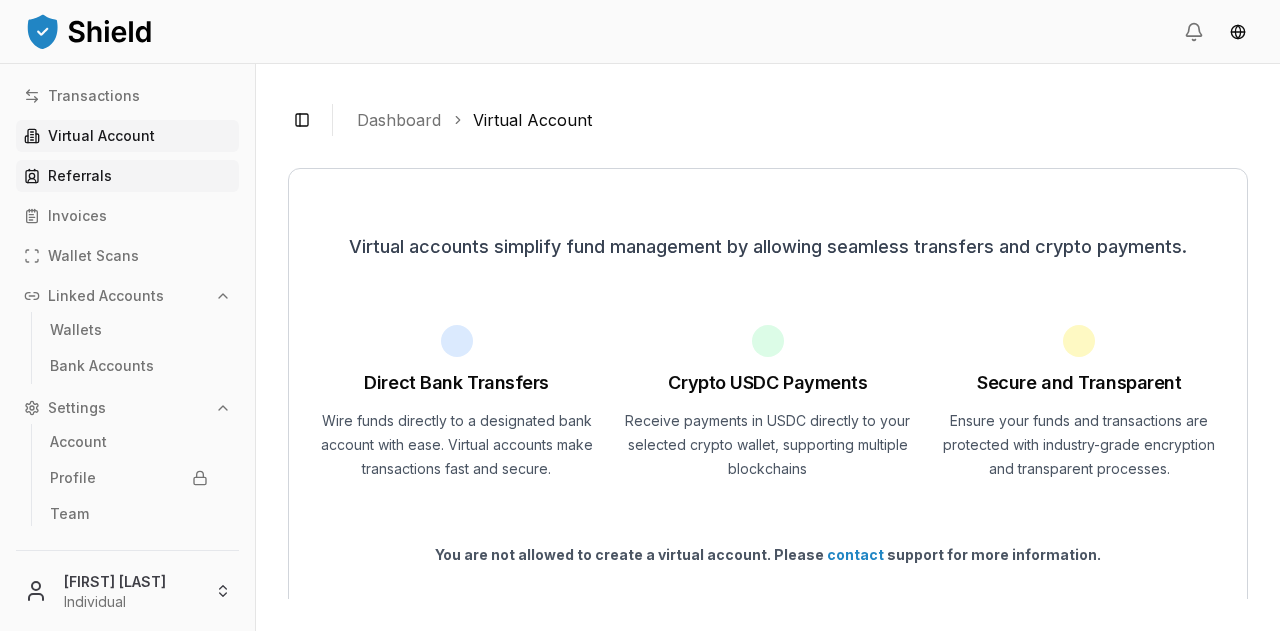 click on "Referrals" at bounding box center [80, 176] 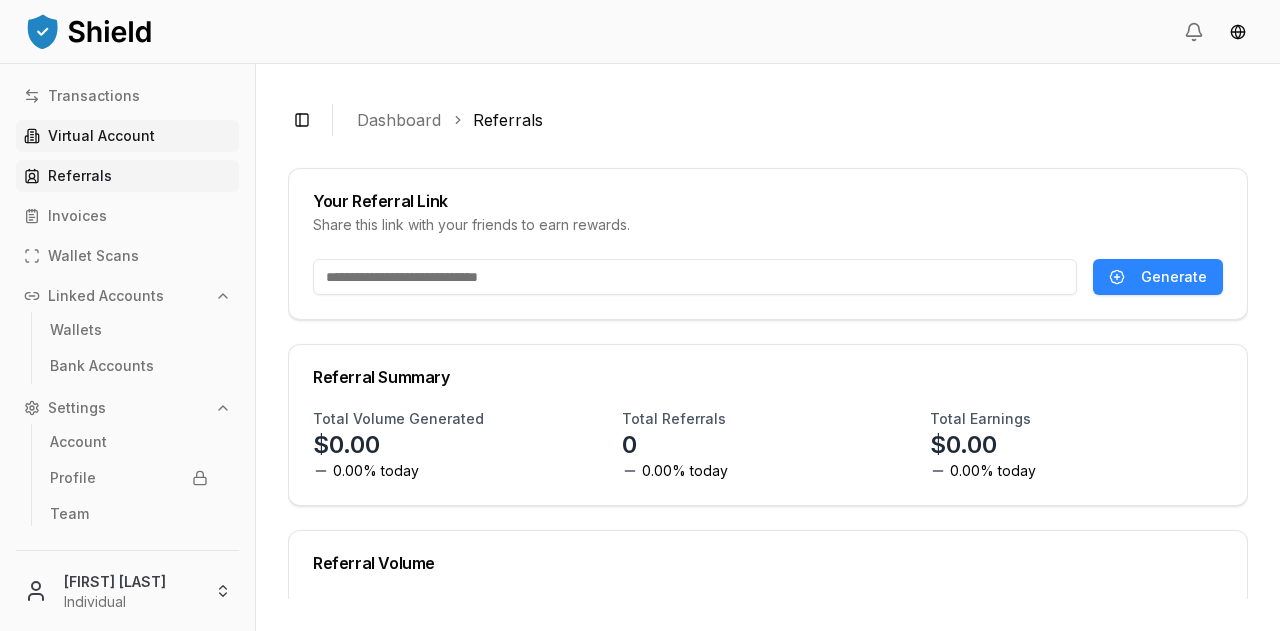 click on "Virtual Account" at bounding box center (127, 136) 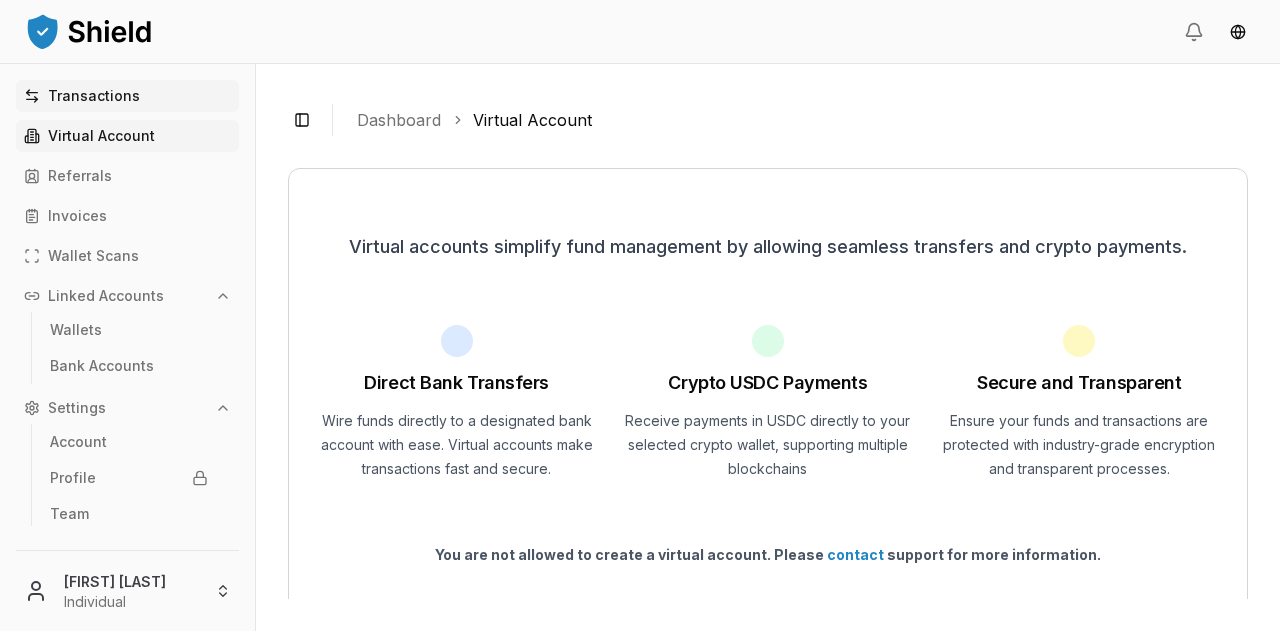 click on "Transactions" at bounding box center [94, 96] 